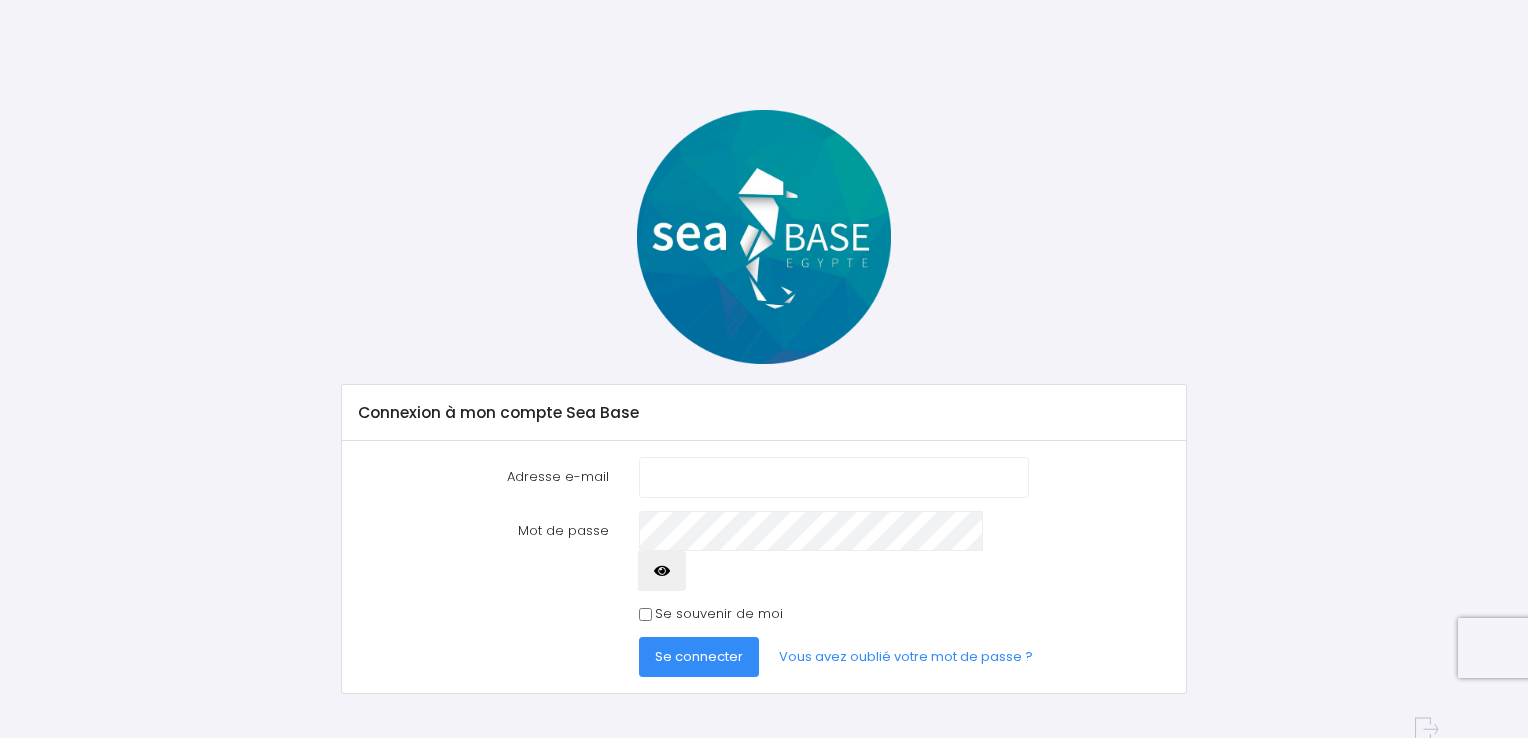 scroll, scrollTop: 0, scrollLeft: 0, axis: both 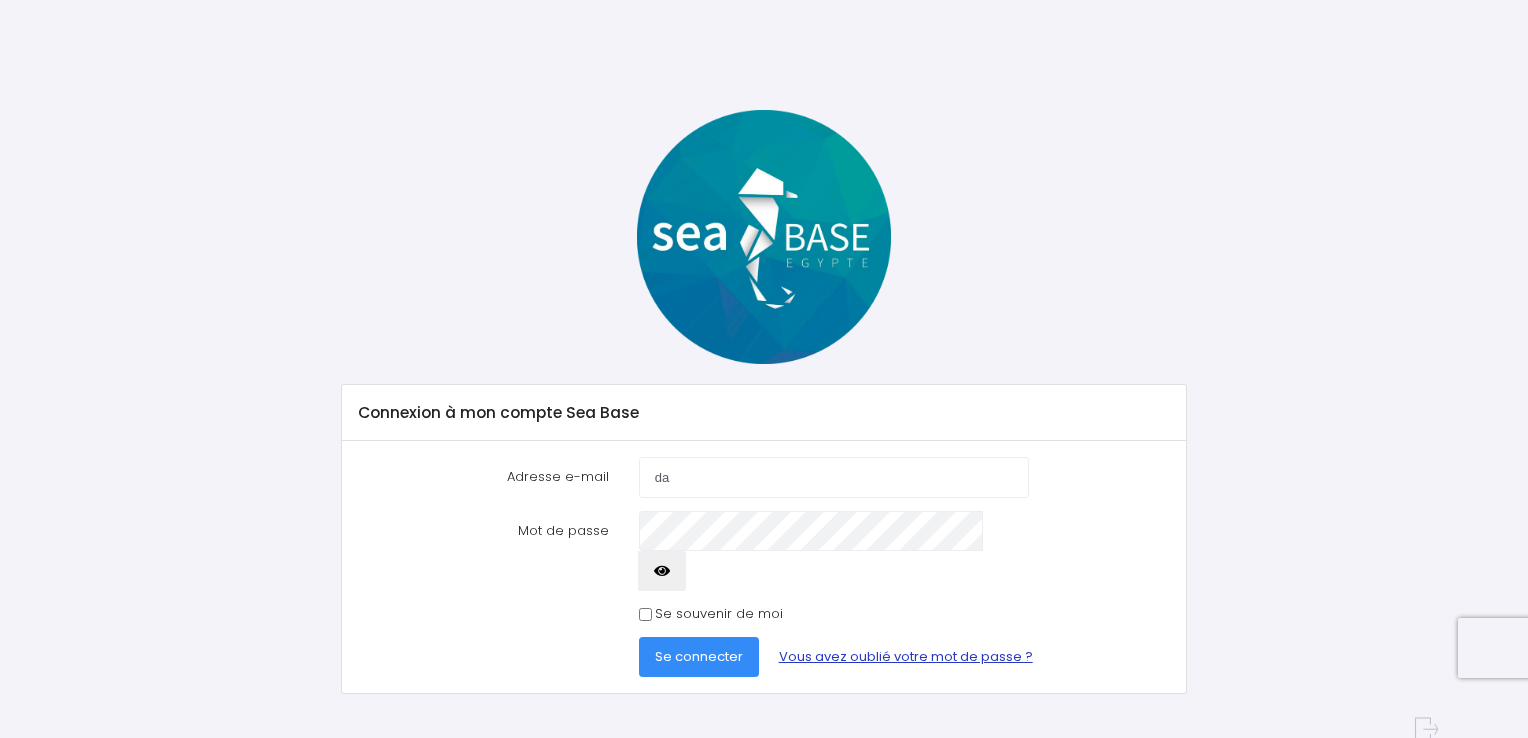 type on "[EMAIL]" 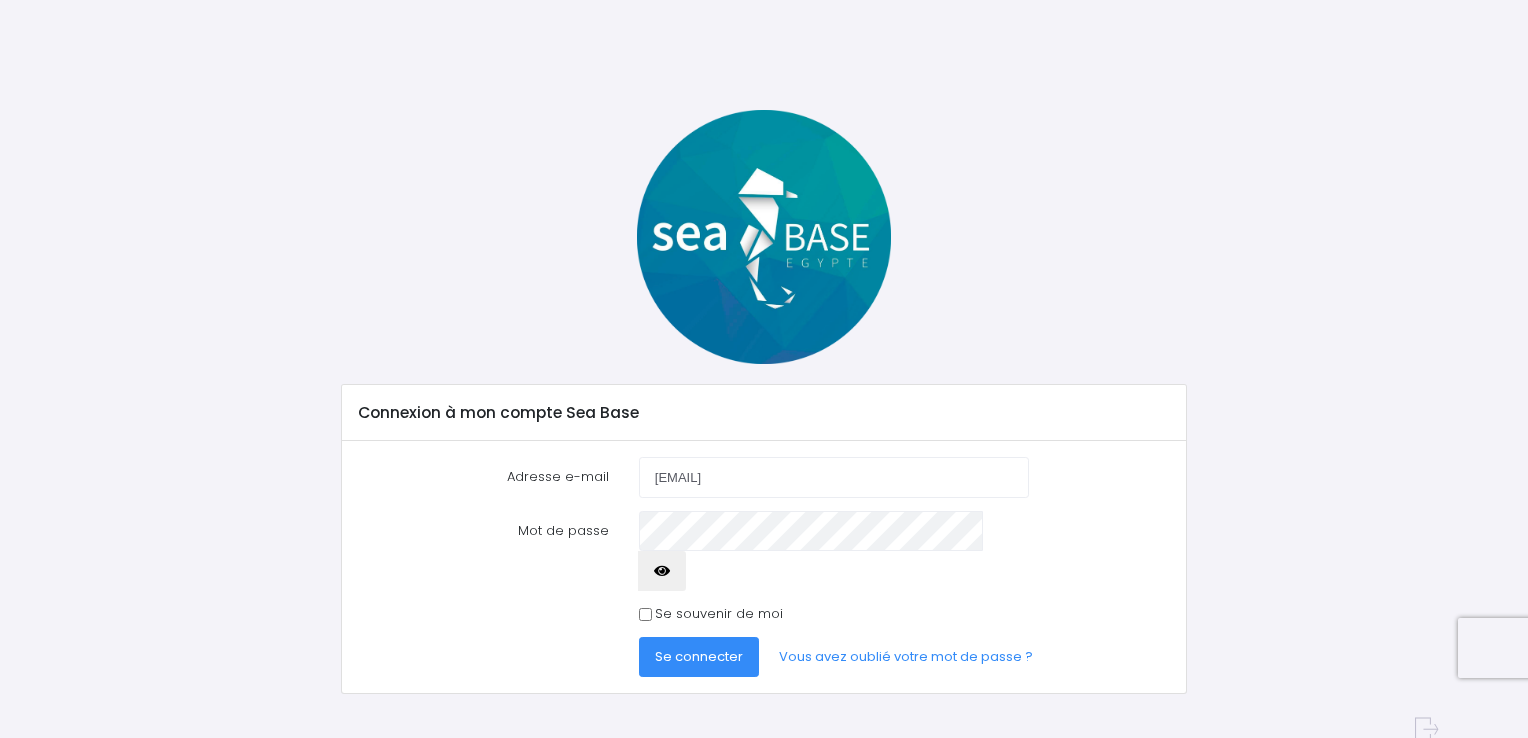 click at bounding box center [662, 571] 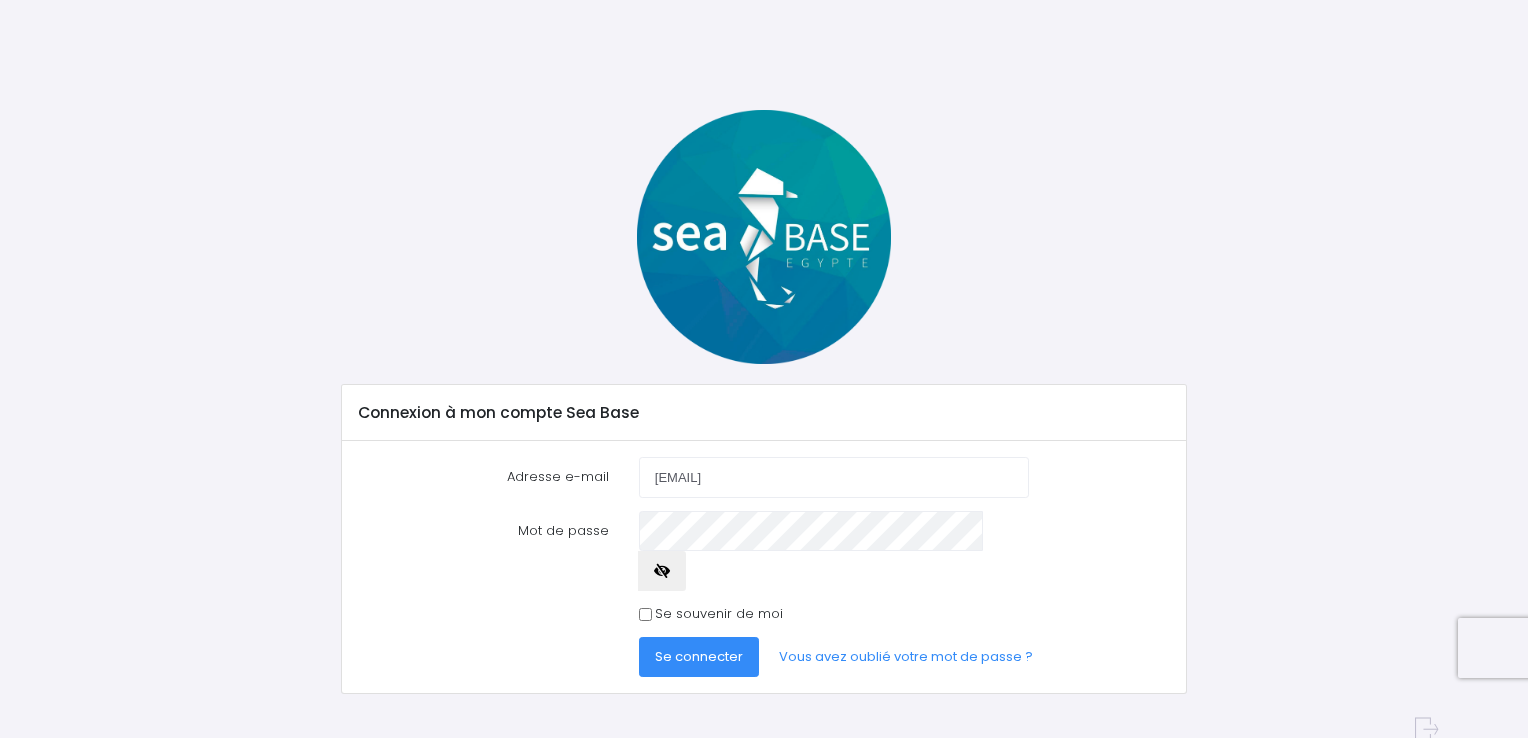 click on "Se connecter" at bounding box center (699, 656) 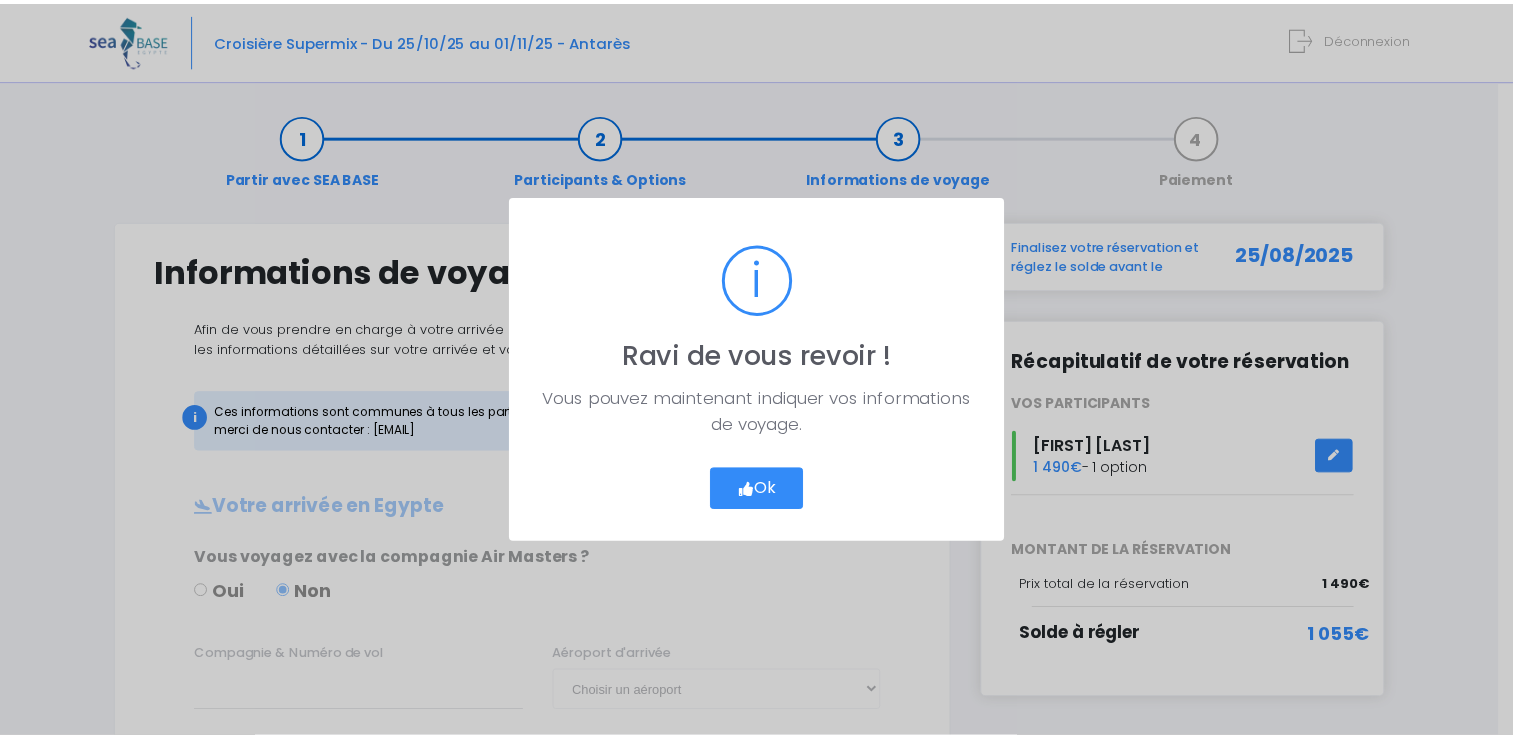 scroll, scrollTop: 0, scrollLeft: 0, axis: both 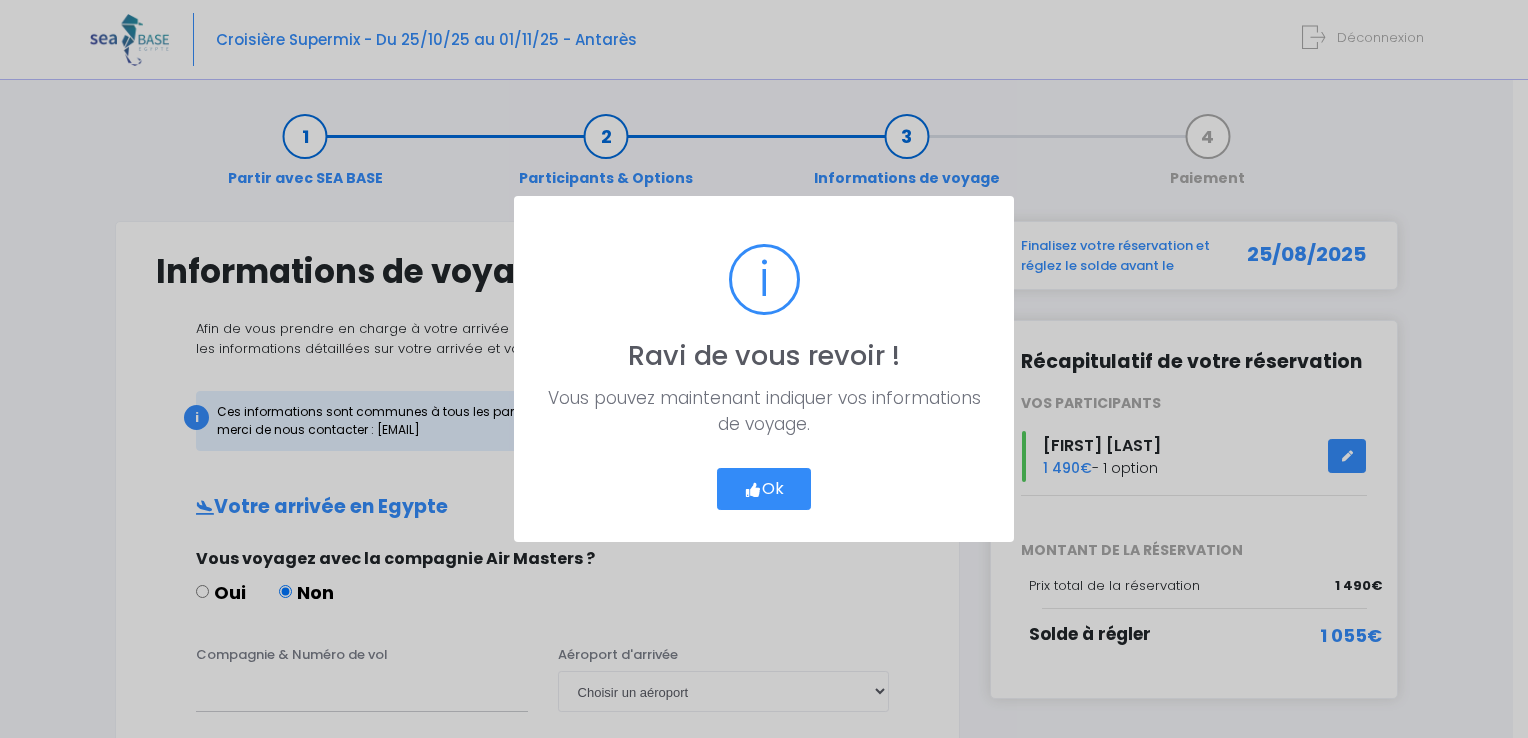 drag, startPoint x: 0, startPoint y: 0, endPoint x: 808, endPoint y: 512, distance: 956.5605 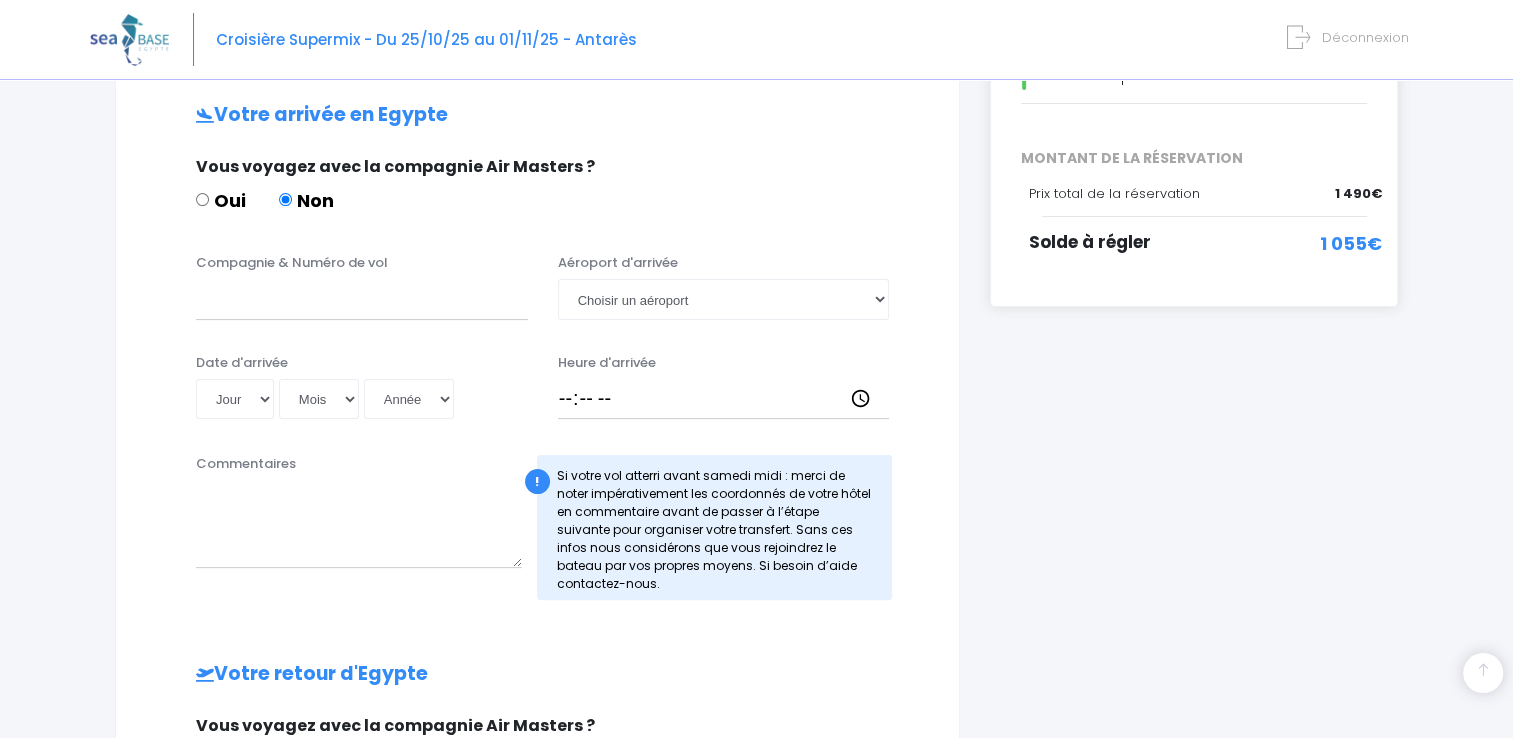 scroll, scrollTop: 400, scrollLeft: 0, axis: vertical 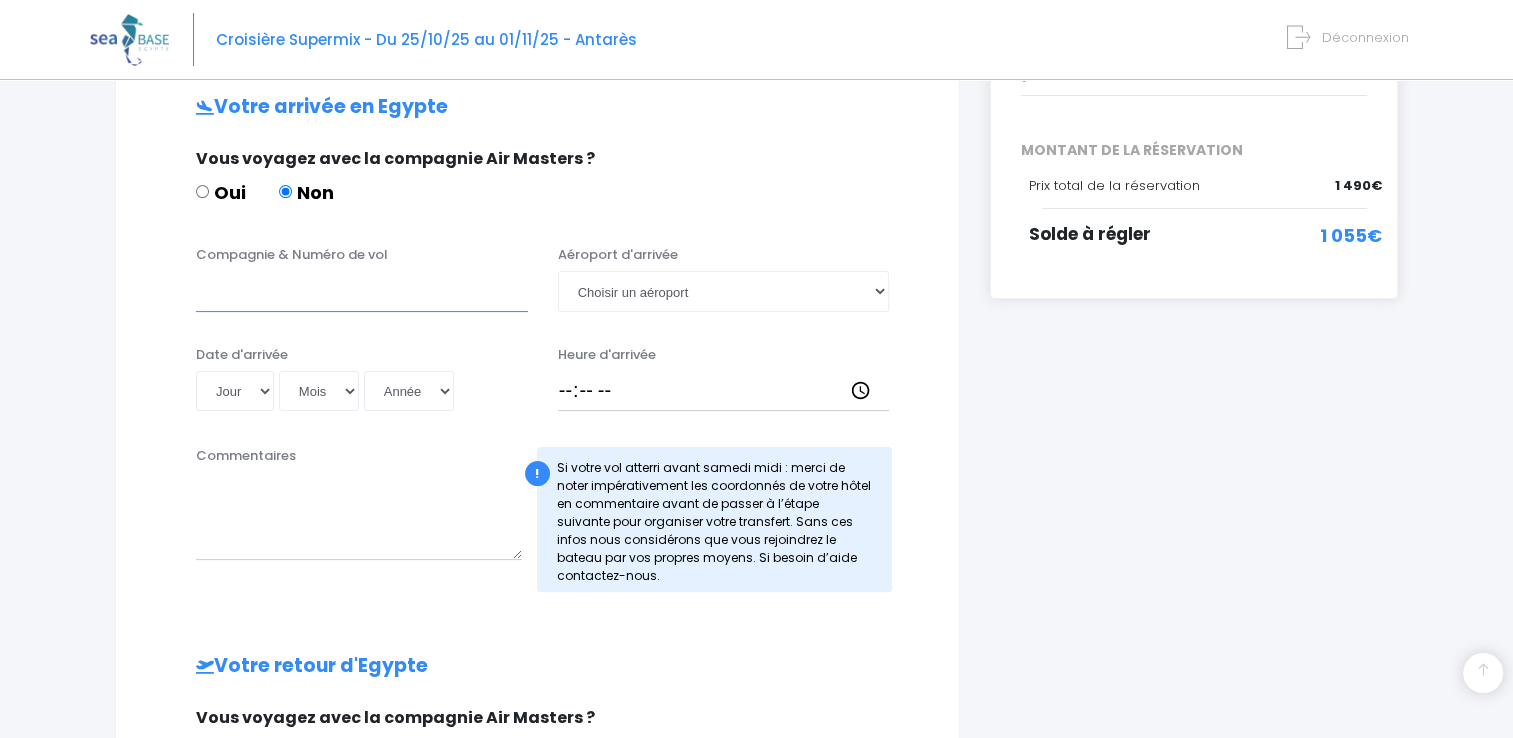 click on "Compagnie & Numéro de vol" at bounding box center [362, 291] 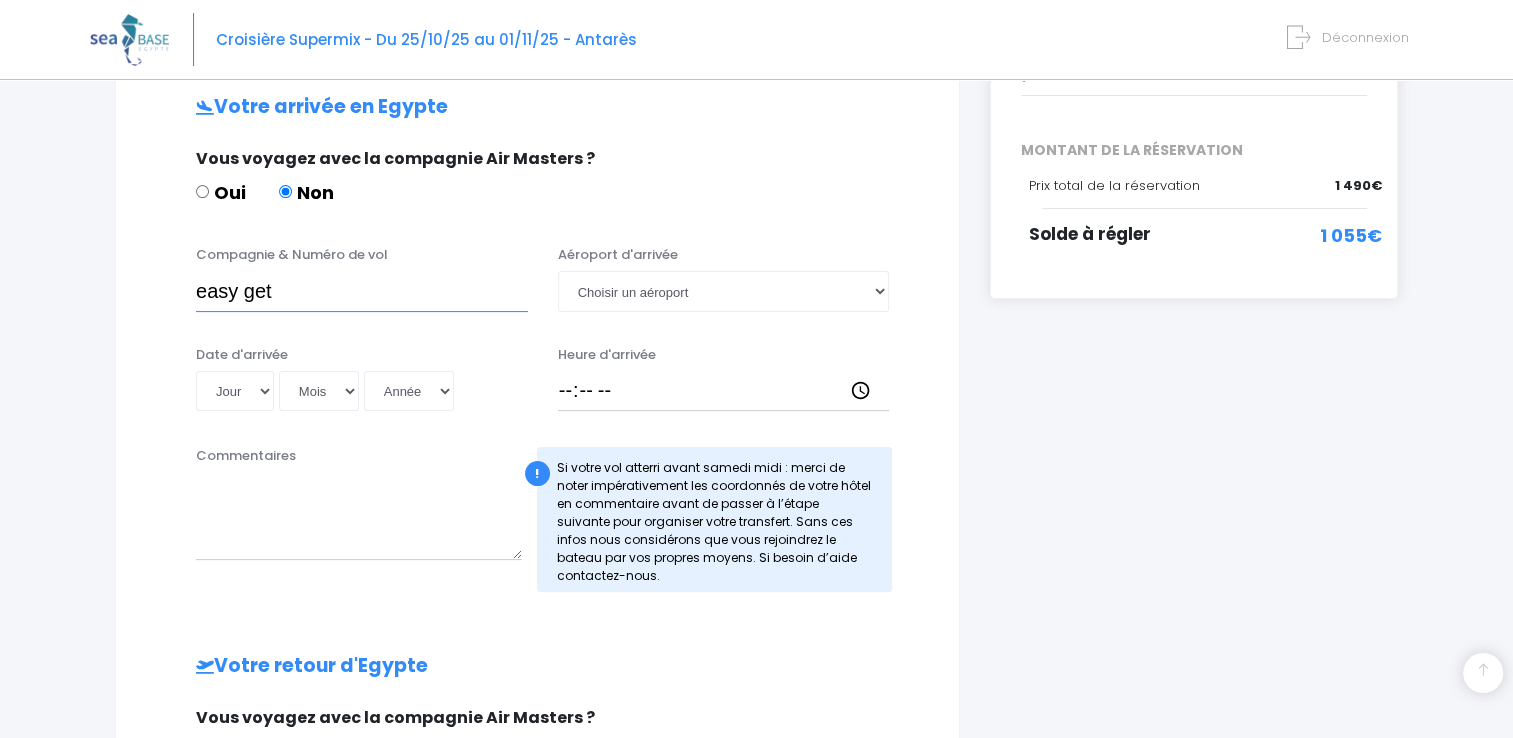 type on "easy get" 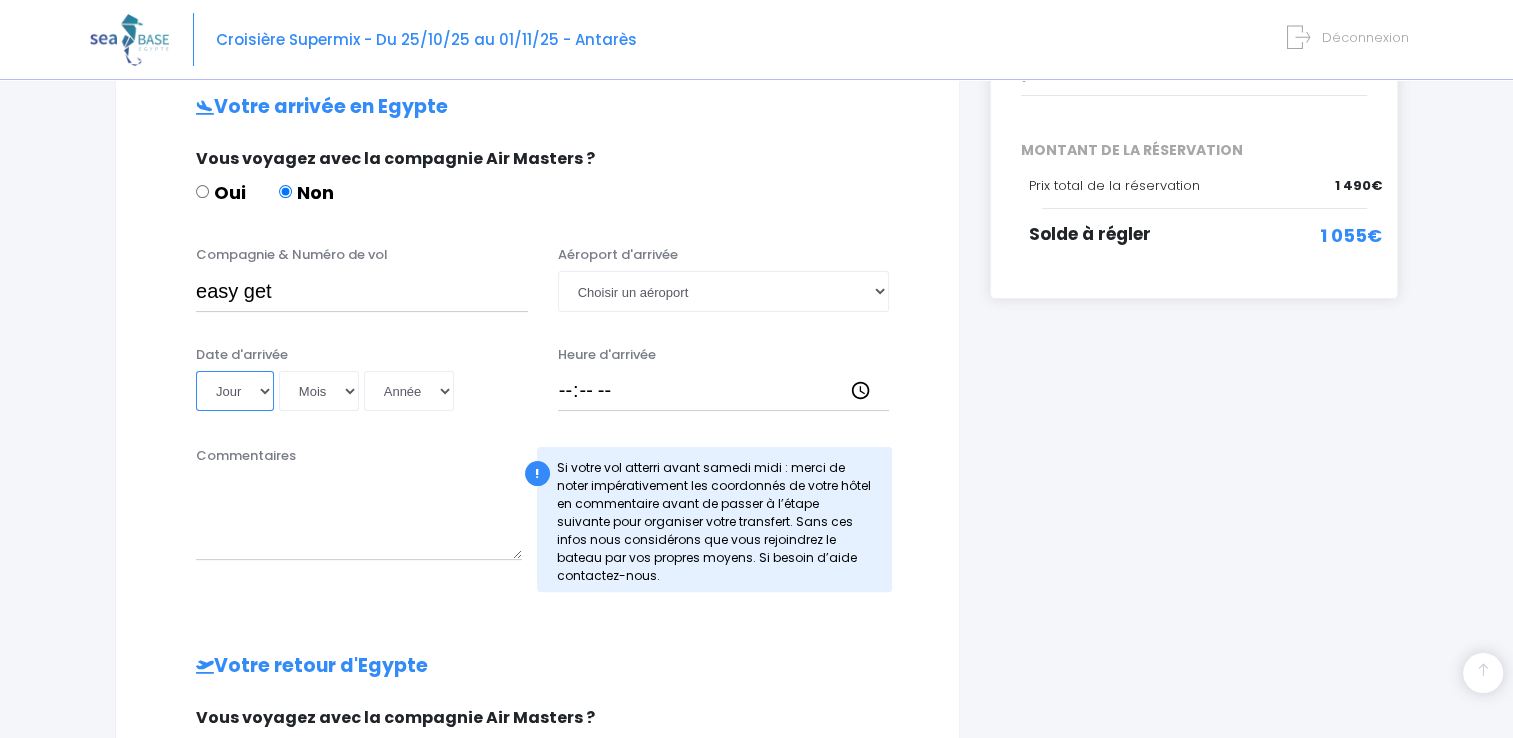 click on "Jour 01 02 03 04 05 06 07 08 09 10 11 12 13 14 15 16 17 18 19 20 21 22 23 24 25 26 27 28 29 30 31" at bounding box center [235, 391] 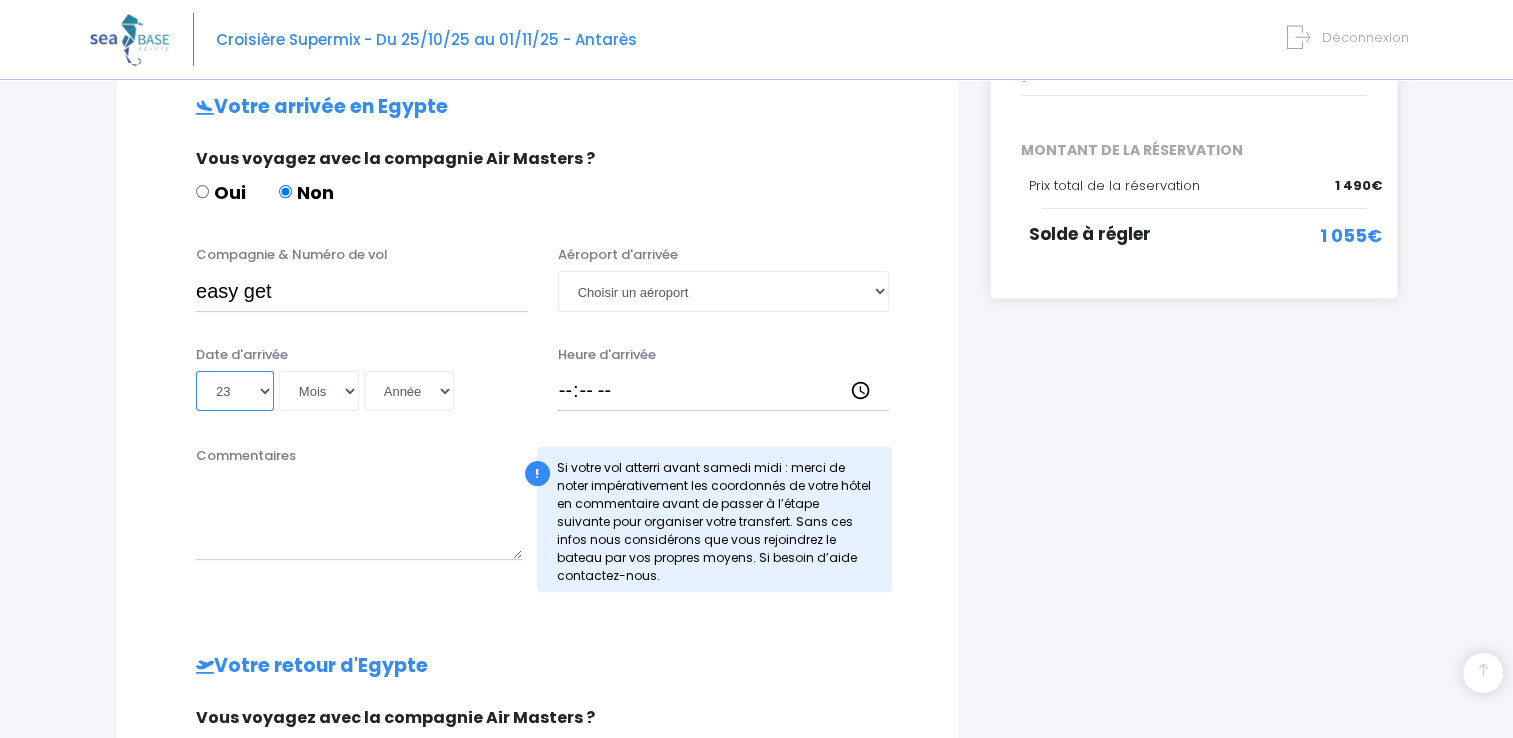 click on "Jour 01 02 03 04 05 06 07 08 09 10 11 12 13 14 15 16 17 18 19 20 21 22 23 24 25 26 27 28 29 30 31" at bounding box center (235, 391) 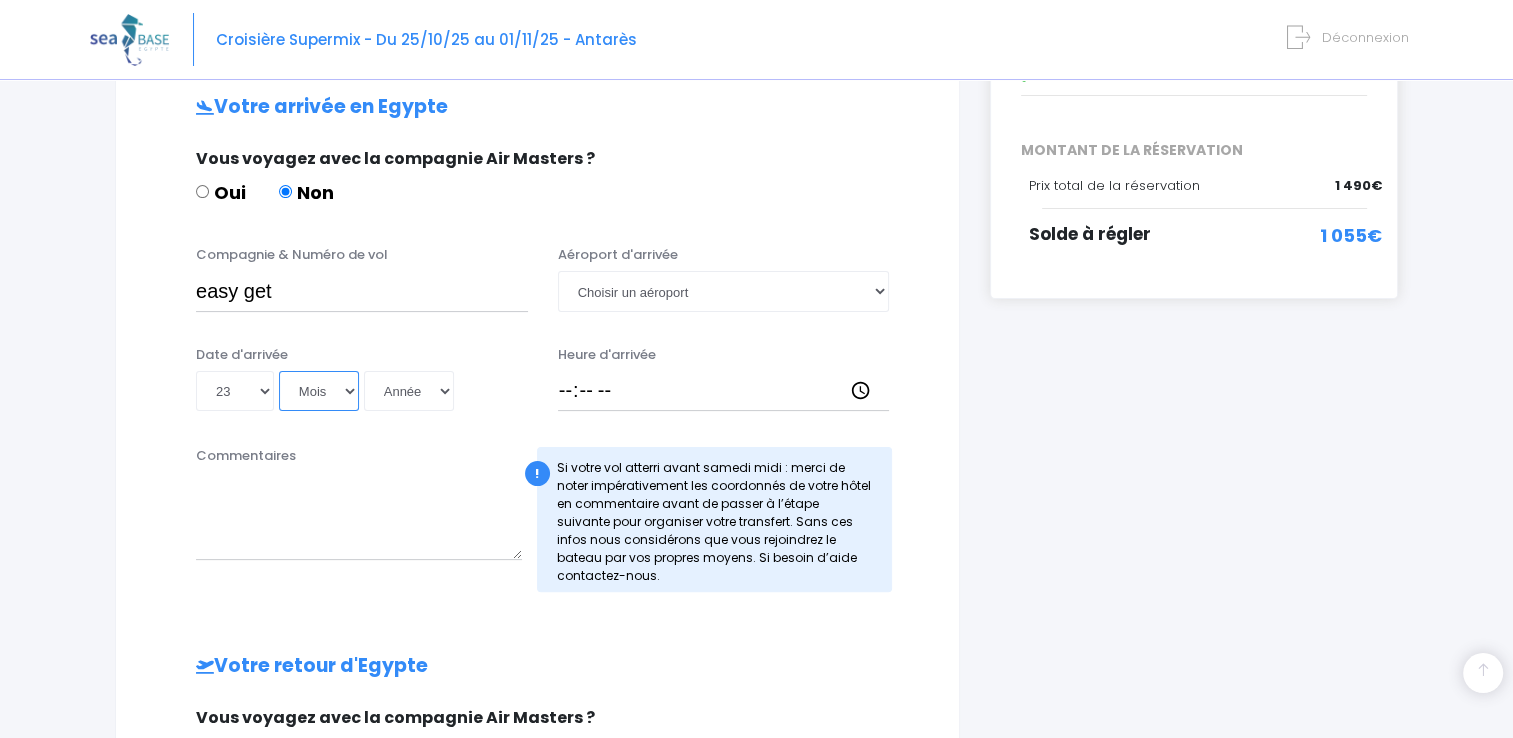 click on "Mois 01 02 03 04 05 06 07 08 09 10 11 12" at bounding box center (319, 391) 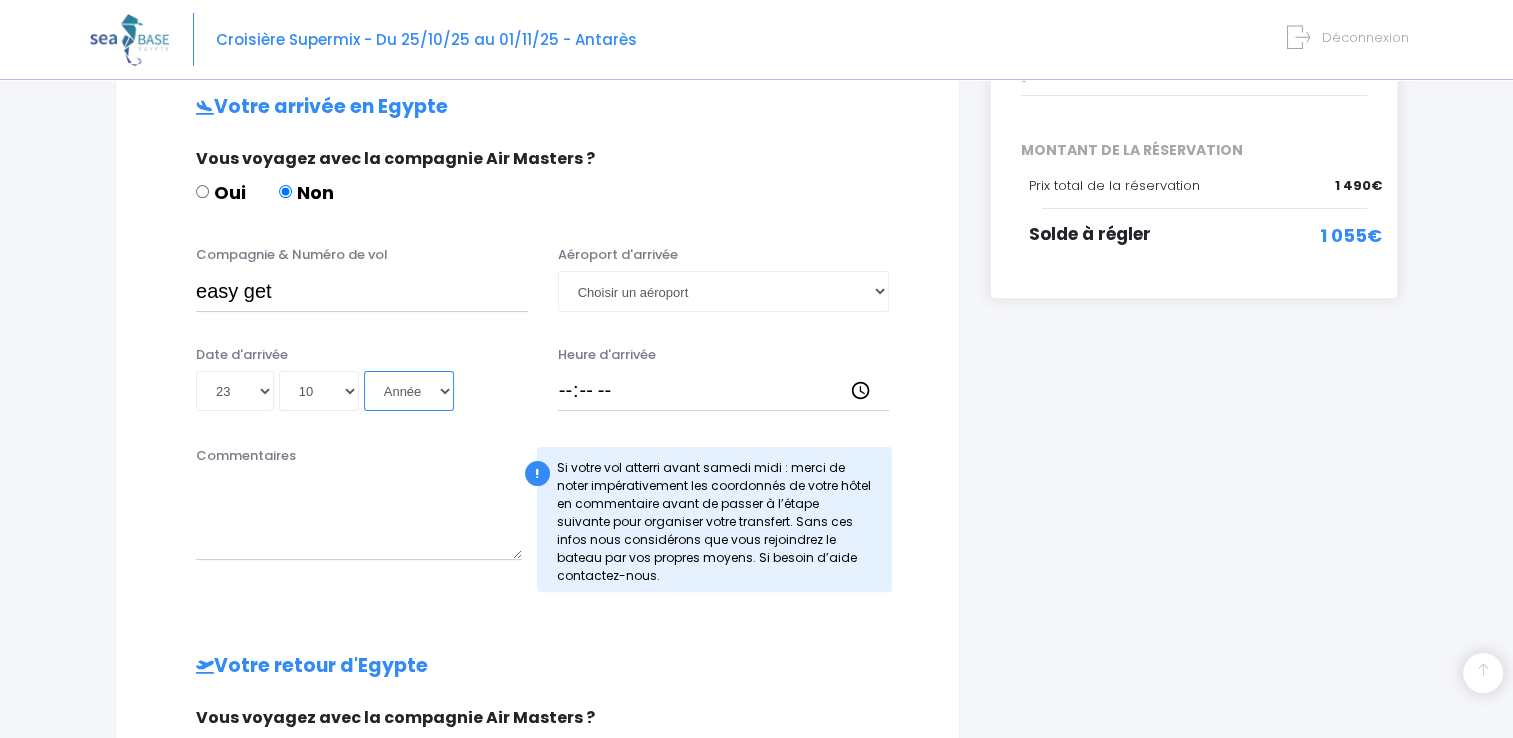 click on "Année 2045 2044 2043 2042 2041 2040 2039 2038 2037 2036 2035 2034 2033 2032 2031 2030 2029 2028 2027 2026 2025 2024 2023 2022 2021 2020 2019 2018 2017 2016 2015 2014 2013 2012 2011 2010 2009 2008 2007 2006 2005 2004 2003 2002 2001 2000 1999 1998 1997 1996 1995 1994 1993 1992 1991 1990 1989 1988 1987 1986 1985 1984 1983 1982 1981 1980 1979 1978 1977 1976 1975 1974 1973 1972 1971 1970 1969 1968 1967 1966 1965 1964 1963 1962 1961 1960 1959 1958 1957 1956 1955 1954 1953 1952 1951 1950 1949 1948 1947 1946 1945 1944 1943 1942 1941 1940 1939 1938 1937 1936 1935 1934 1933 1932 1931 1930 1929 1928 1927 1926 1925 1924 1923 1922 1921 1920 1919 1918 1917 1916 1915 1914 1913 1912 1911 1910 1909 1908 1907 1906 1905 1904 1903 1902 1901 1900" at bounding box center (409, 391) 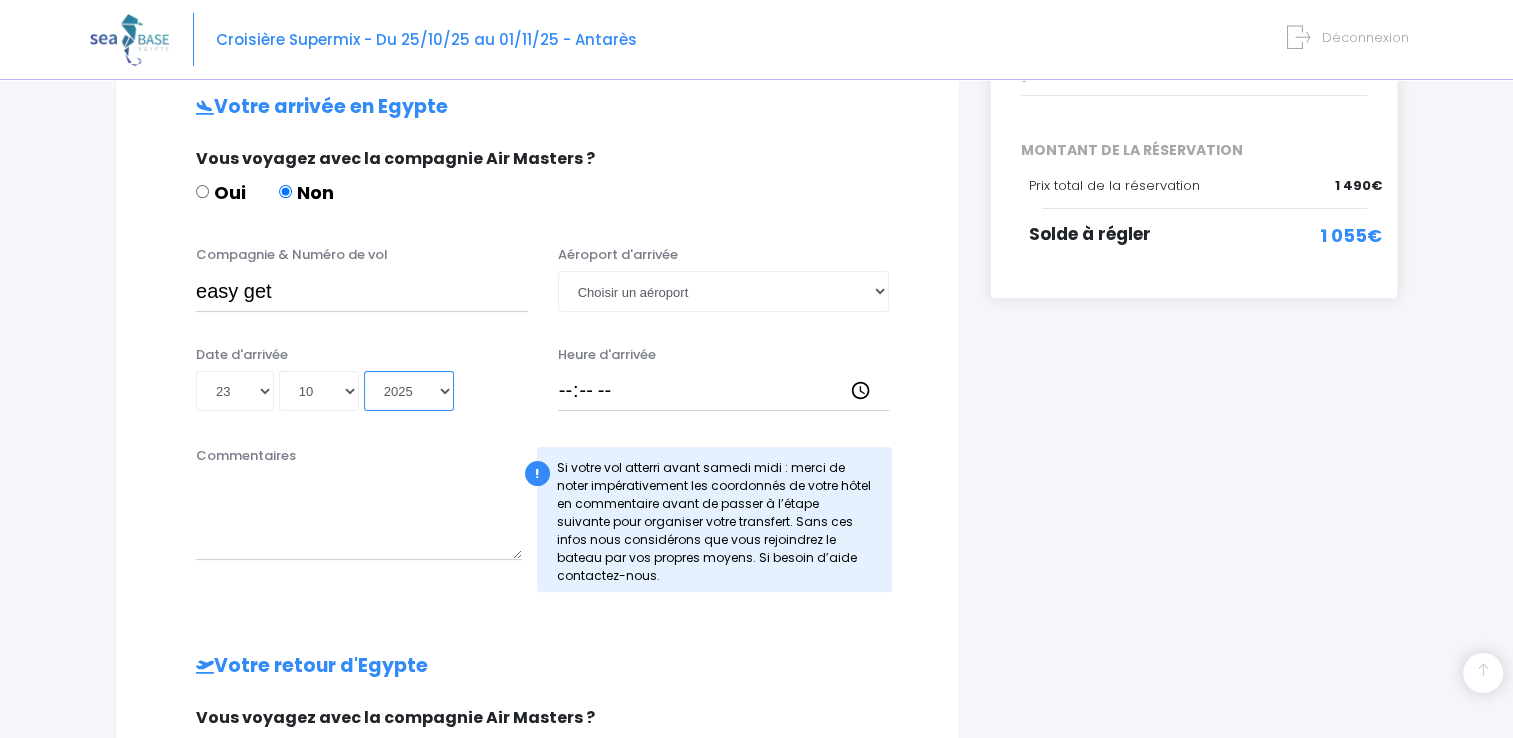 click on "Année 2045 2044 2043 2042 2041 2040 2039 2038 2037 2036 2035 2034 2033 2032 2031 2030 2029 2028 2027 2026 2025 2024 2023 2022 2021 2020 2019 2018 2017 2016 2015 2014 2013 2012 2011 2010 2009 2008 2007 2006 2005 2004 2003 2002 2001 2000 1999 1998 1997 1996 1995 1994 1993 1992 1991 1990 1989 1988 1987 1986 1985 1984 1983 1982 1981 1980 1979 1978 1977 1976 1975 1974 1973 1972 1971 1970 1969 1968 1967 1966 1965 1964 1963 1962 1961 1960 1959 1958 1957 1956 1955 1954 1953 1952 1951 1950 1949 1948 1947 1946 1945 1944 1943 1942 1941 1940 1939 1938 1937 1936 1935 1934 1933 1932 1931 1930 1929 1928 1927 1926 1925 1924 1923 1922 1921 1920 1919 1918 1917 1916 1915 1914 1913 1912 1911 1910 1909 1908 1907 1906 1905 1904 1903 1902 1901 1900" at bounding box center [409, 391] 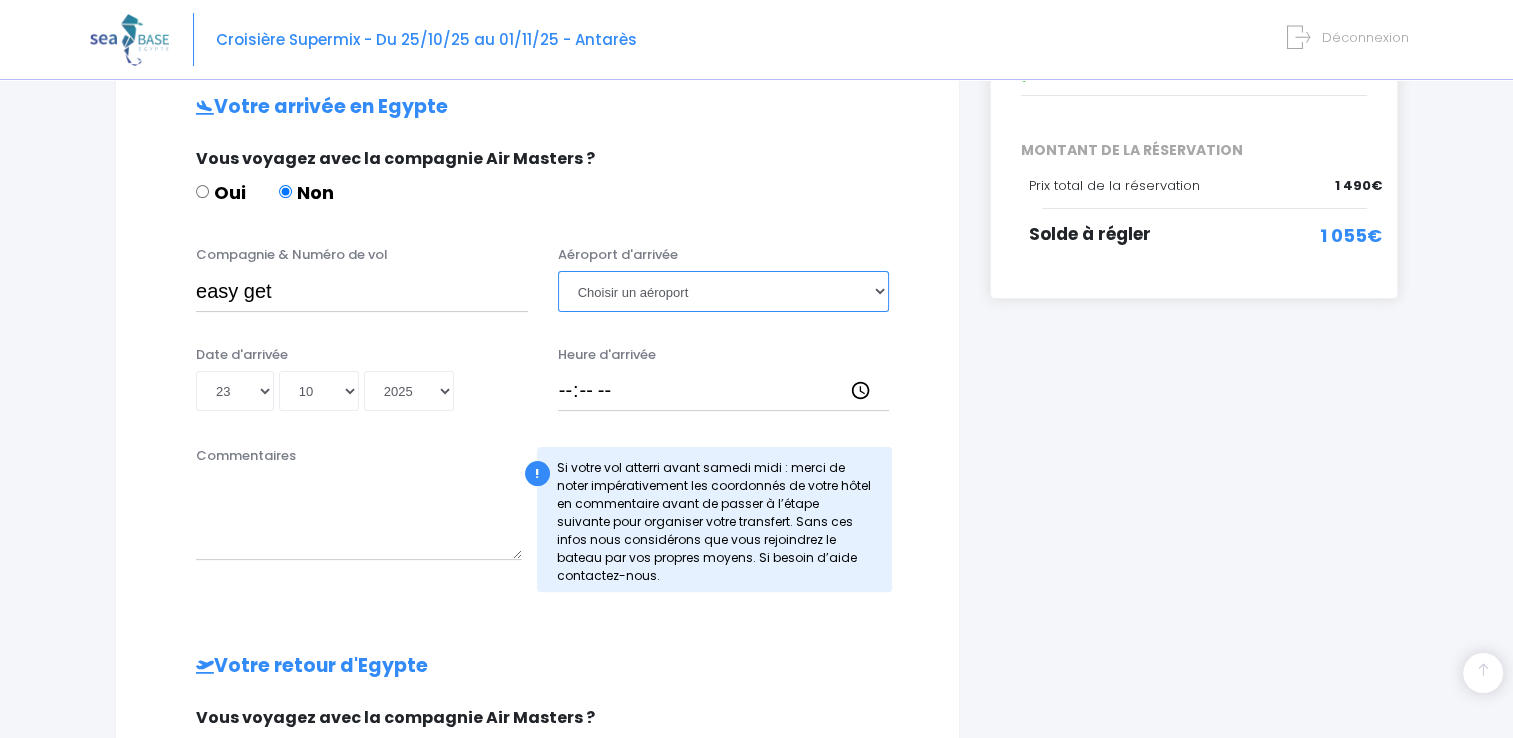 click on "Choisir un aéroport
Hurghada
Marsa Alam" at bounding box center [724, 291] 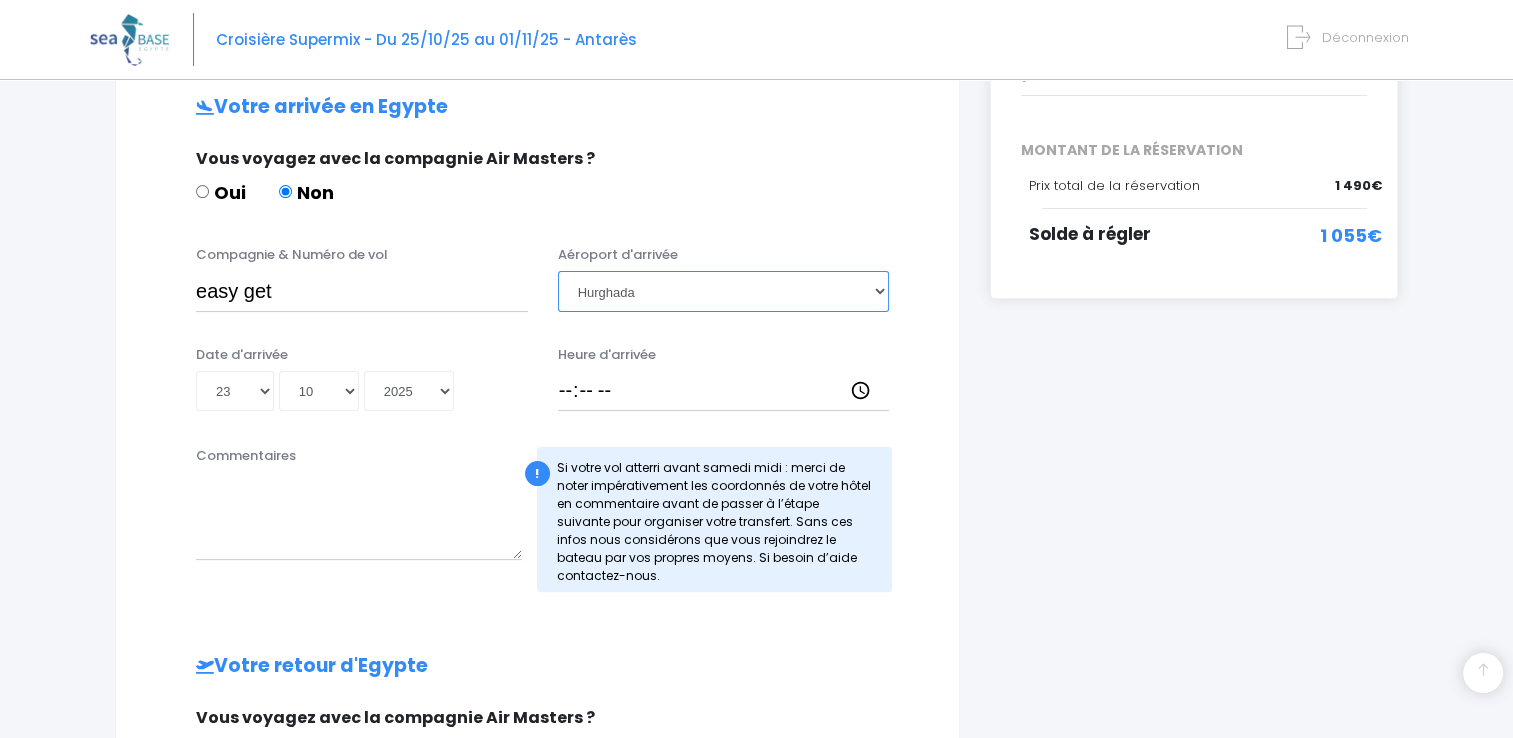 click on "Choisir un aéroport
Hurghada
Marsa Alam" at bounding box center [724, 291] 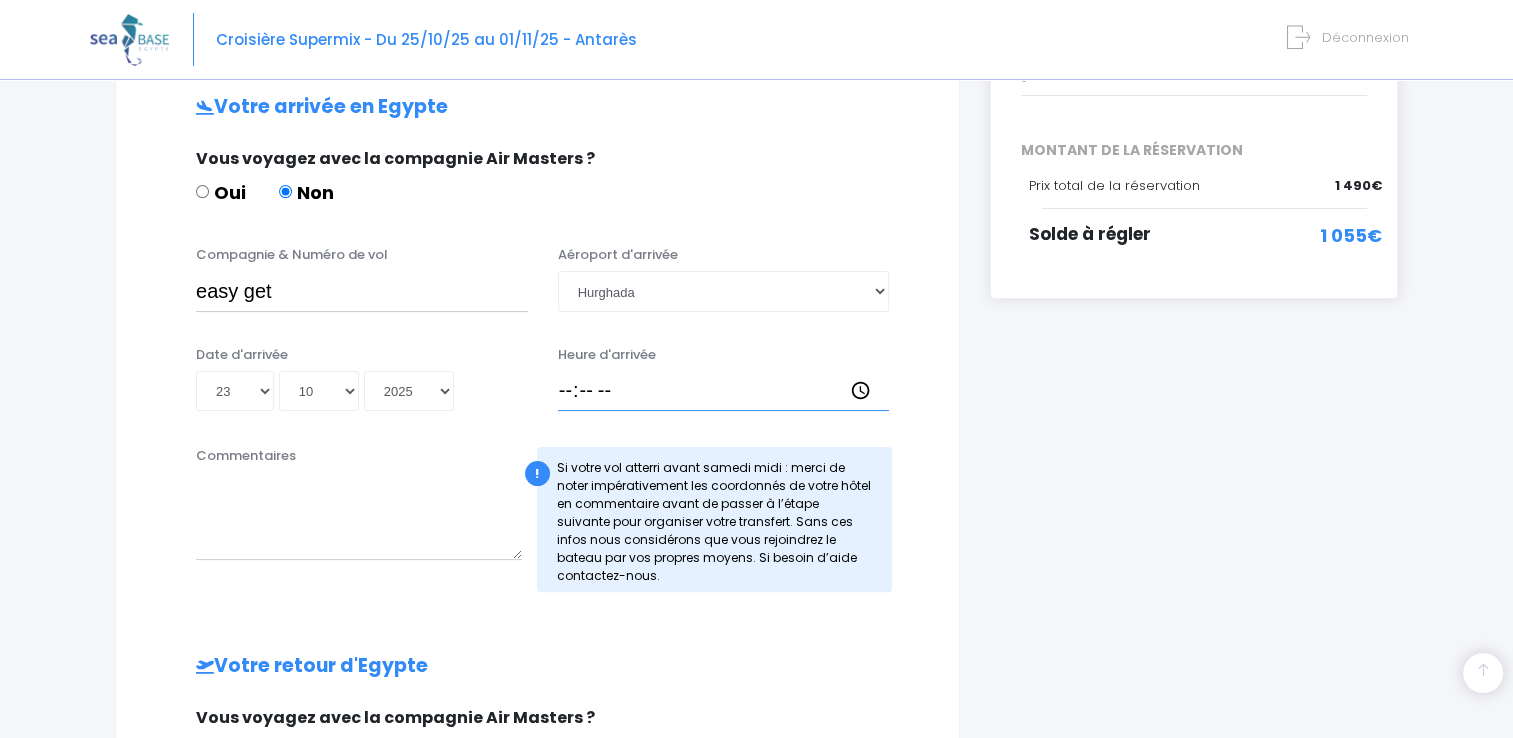 click on "Heure d'arrivée" at bounding box center (724, 391) 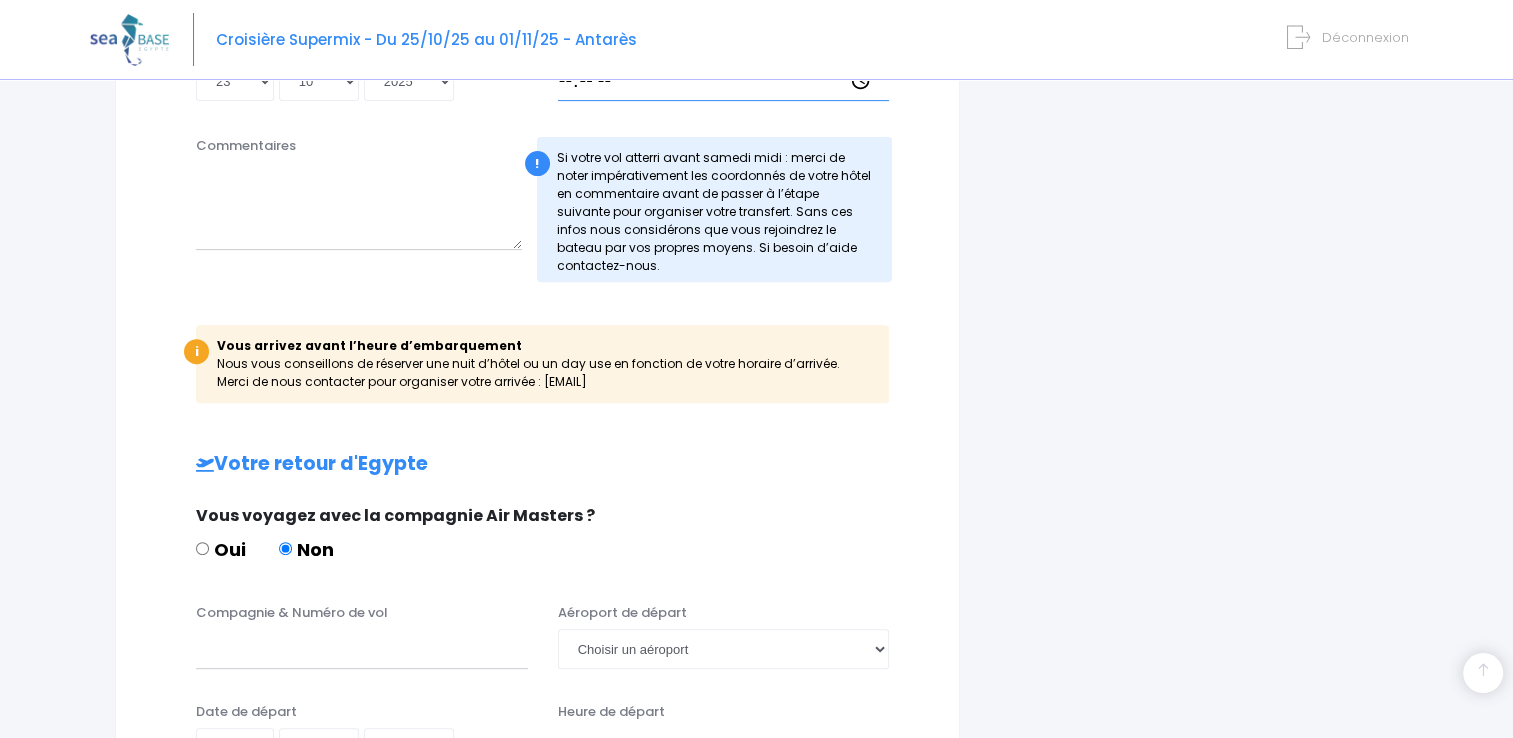 scroll, scrollTop: 720, scrollLeft: 0, axis: vertical 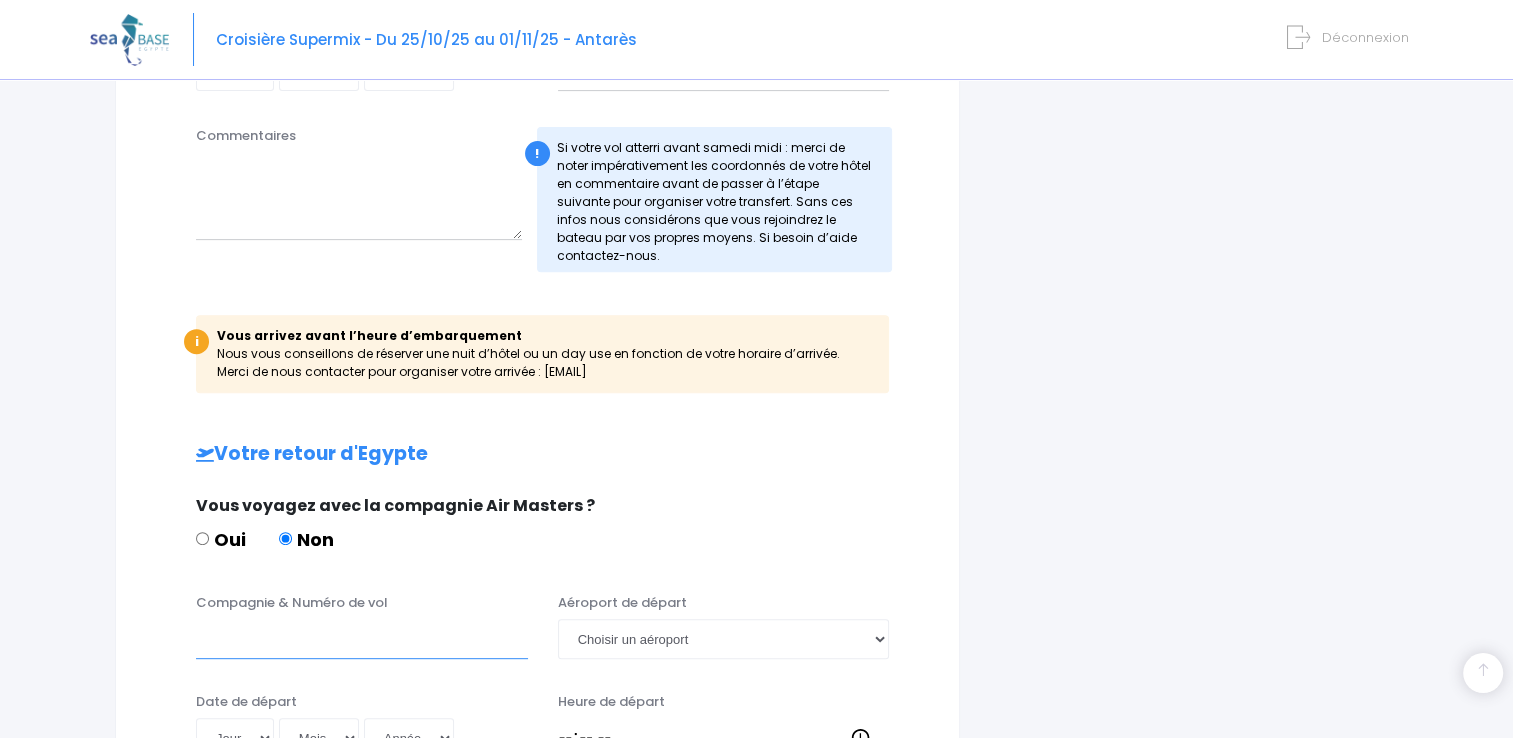 click on "Compagnie & Numéro de vol" at bounding box center (362, 639) 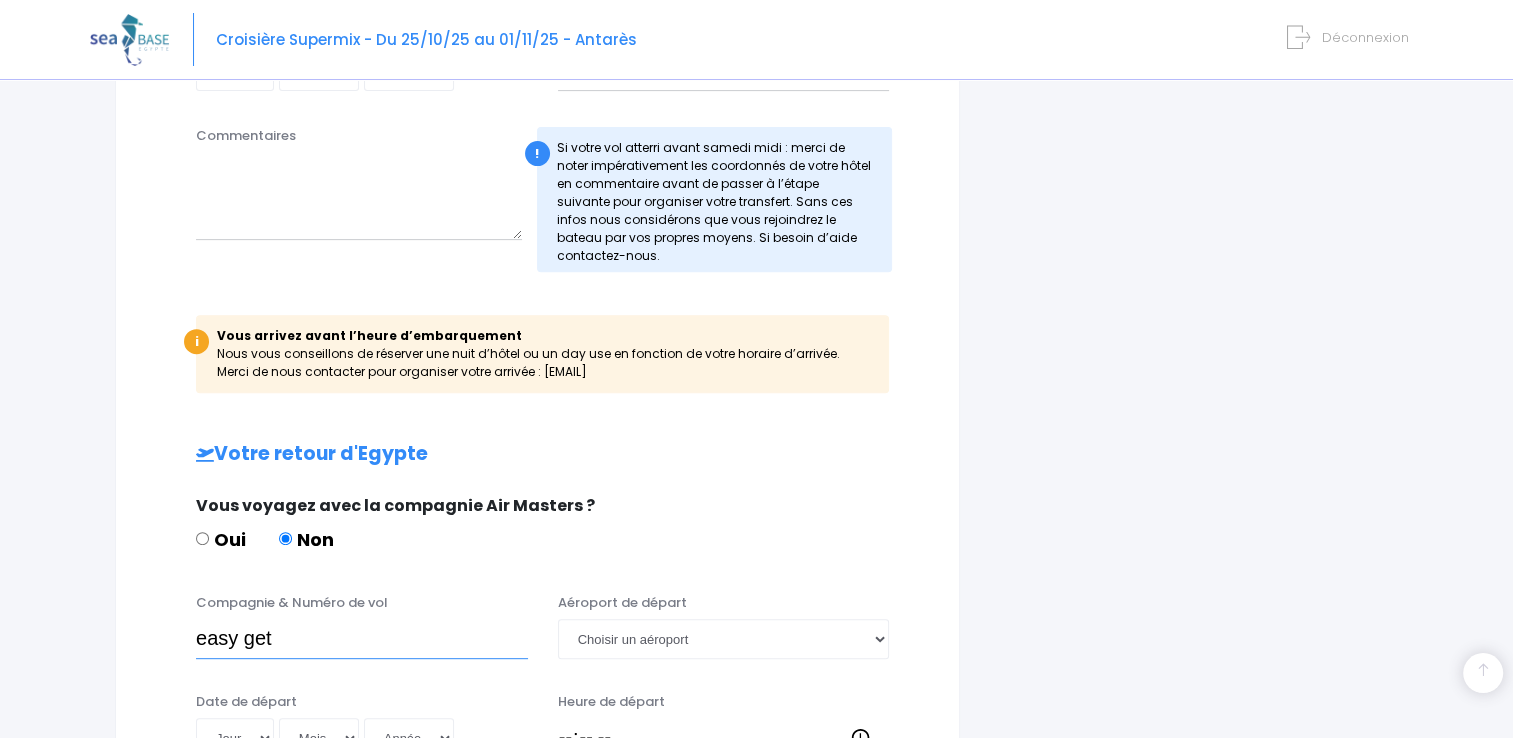 type on "easy get" 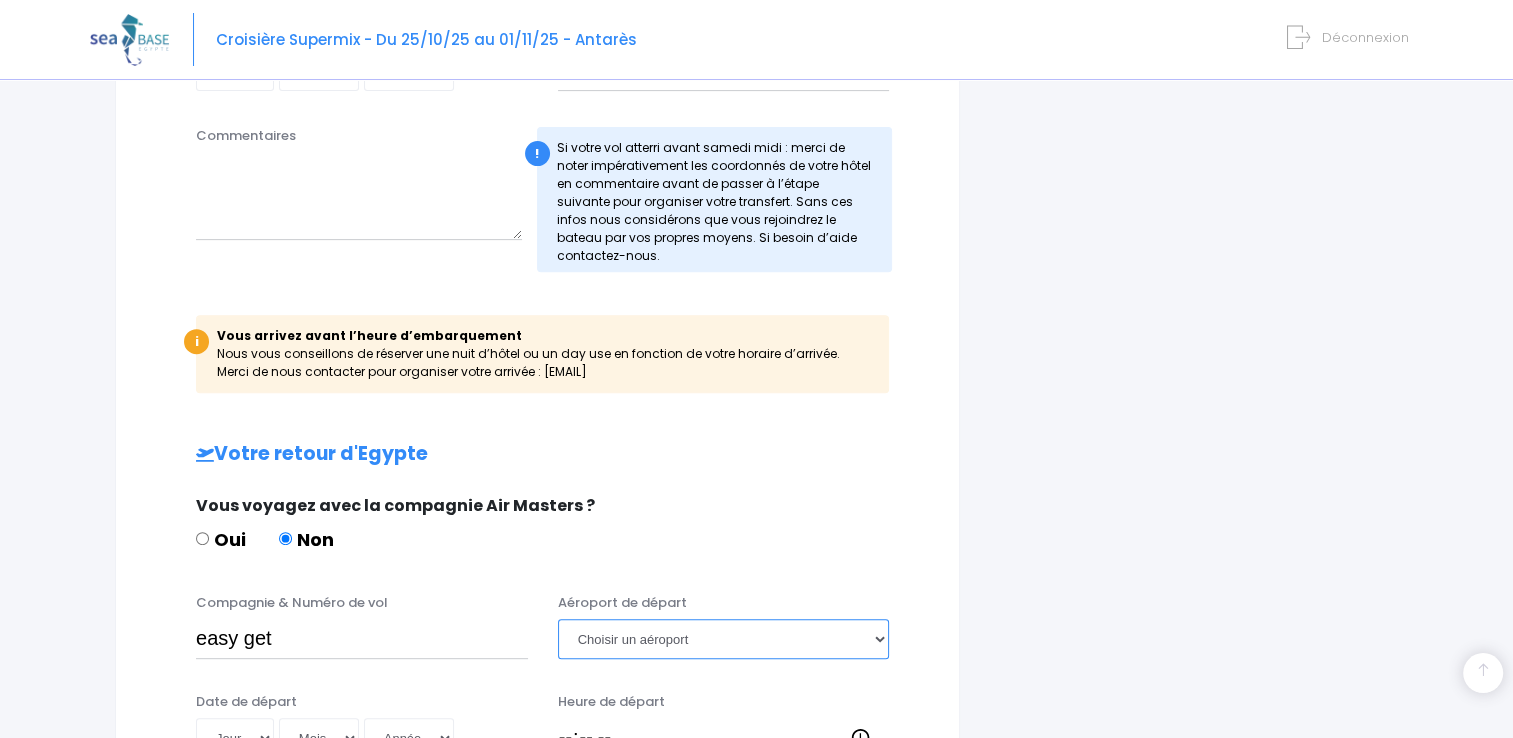 click on "Choisir un aéroport
Hurghada
Marsa Alam" at bounding box center (724, 639) 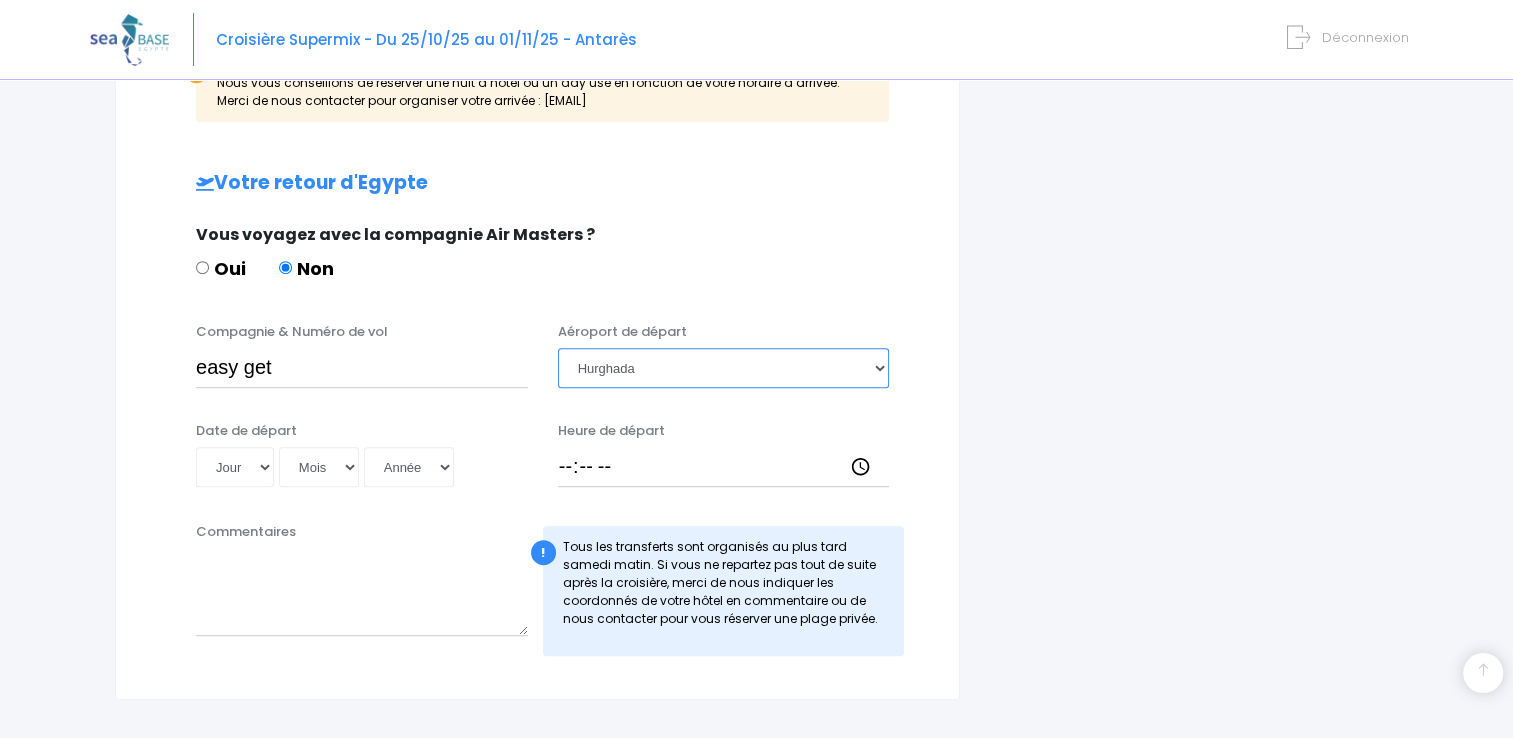 scroll, scrollTop: 1000, scrollLeft: 0, axis: vertical 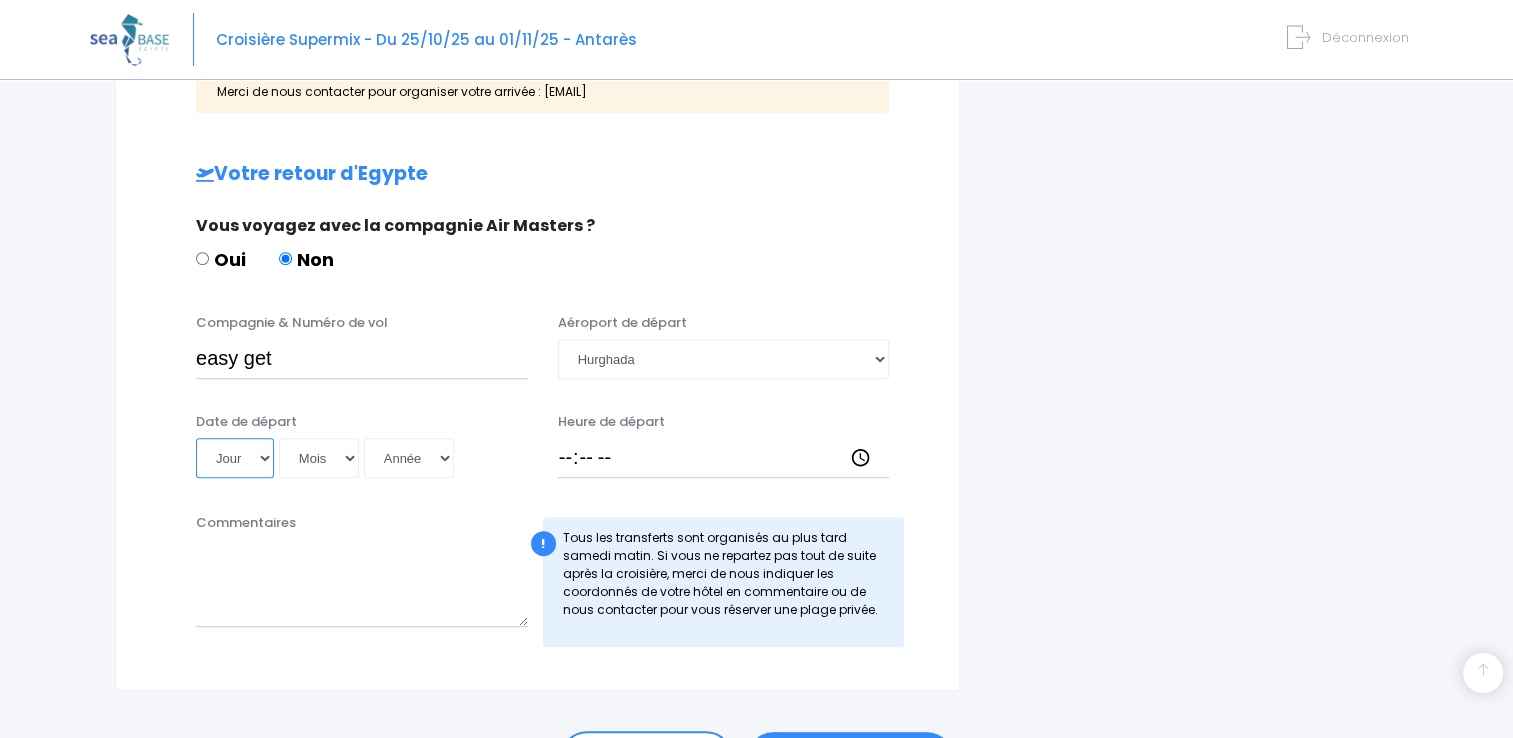 click on "Jour 01 02 03 04 05 06 07 08 09 10 11 12 13 14 15 16 17 18 19 20 21 22 23 24 25 26 27 28 29 30 31" at bounding box center (235, 458) 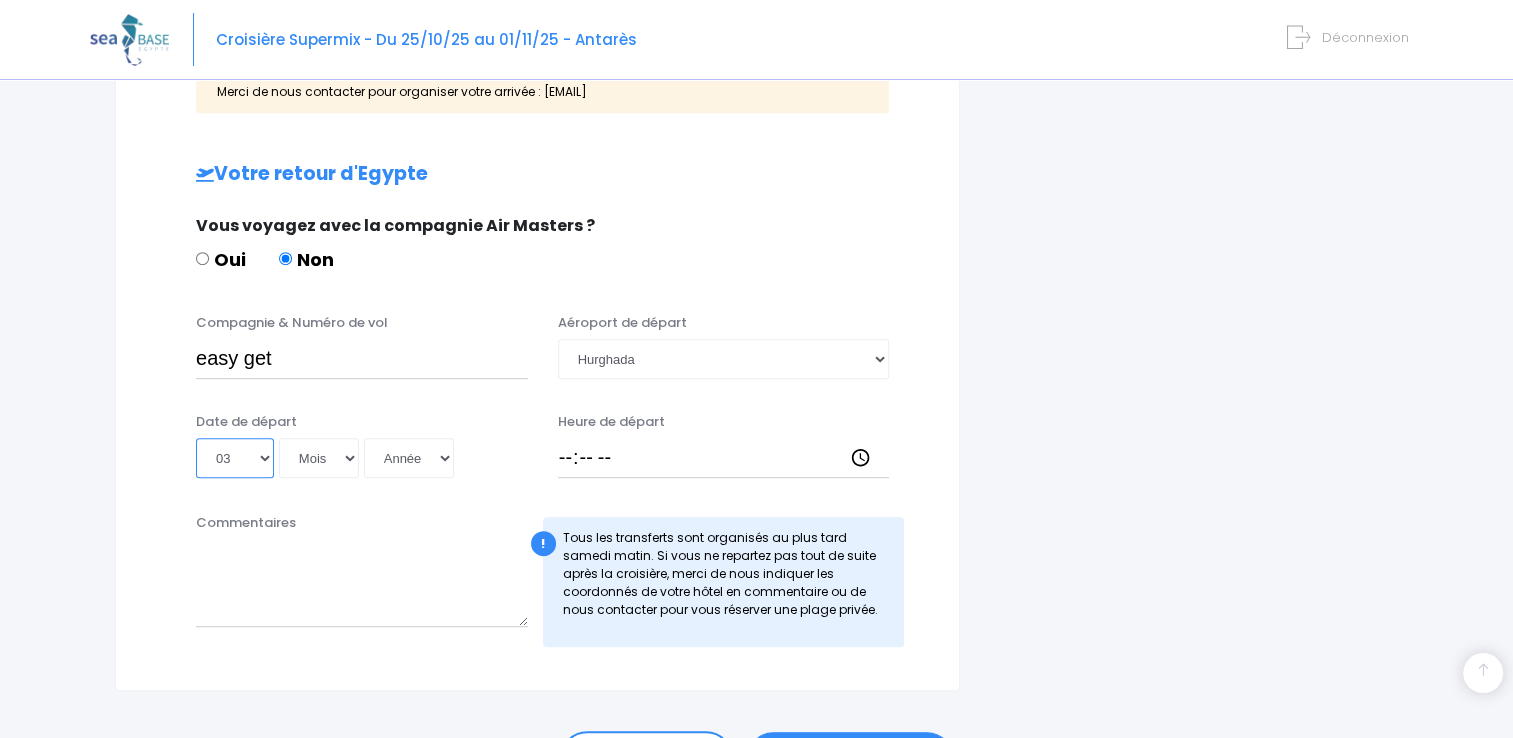 click on "Jour 01 02 03 04 05 06 07 08 09 10 11 12 13 14 15 16 17 18 19 20 21 22 23 24 25 26 27 28 29 30 31" at bounding box center (235, 458) 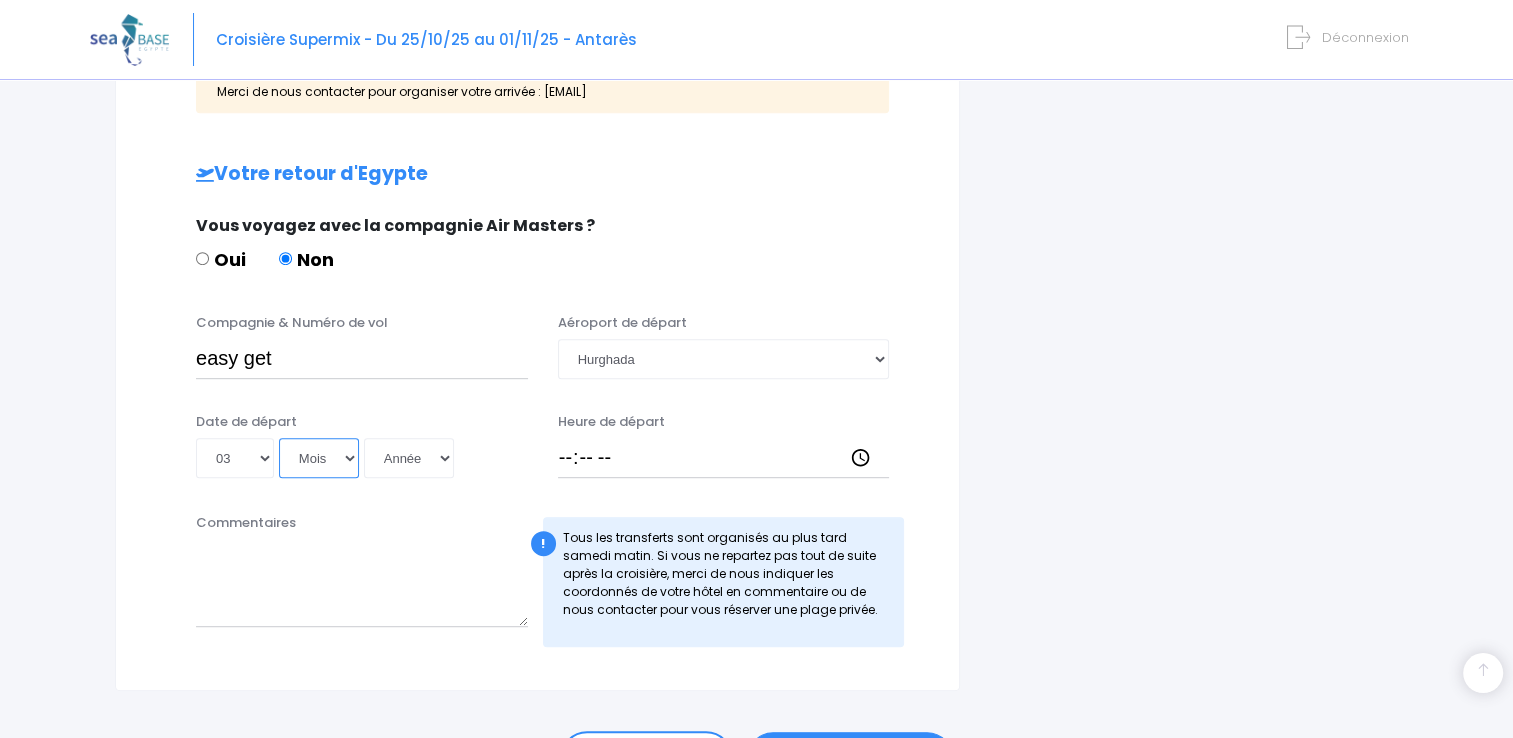 click on "Mois 01 02 03 04 05 06 07 08 09 10 11 12" at bounding box center [319, 458] 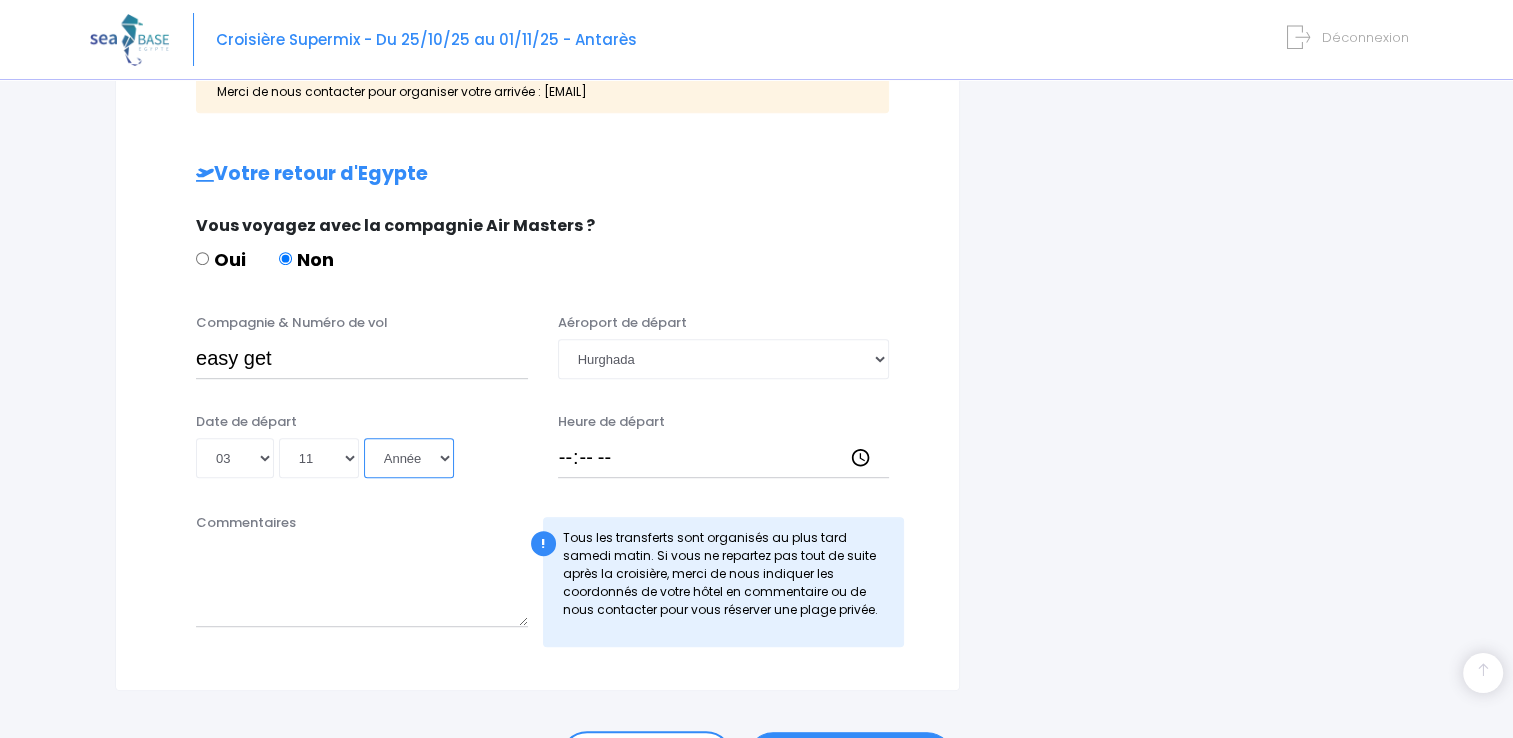 click on "Année 2045 2044 2043 2042 2041 2040 2039 2038 2037 2036 2035 2034 2033 2032 2031 2030 2029 2028 2027 2026 2025 2024 2023 2022 2021 2020 2019 2018 2017 2016 2015 2014 2013 2012 2011 2010 2009 2008 2007 2006 2005 2004 2003 2002 2001 2000 1999 1998 1997 1996 1995 1994 1993 1992 1991 1990 1989 1988 1987 1986 1985 1984 1983 1982 1981 1980 1979 1978 1977 1976 1975 1974 1973 1972 1971 1970 1969 1968 1967 1966 1965 1964 1963 1962 1961 1960 1959 1958 1957 1956 1955 1954 1953 1952 1951 1950 1949 1948 1947 1946 1945 1944 1943 1942 1941 1940 1939 1938 1937 1936 1935 1934 1933 1932 1931 1930 1929 1928 1927 1926 1925 1924 1923 1922 1921 1920 1919 1918 1917 1916 1915 1914 1913 1912 1911 1910 1909 1908 1907 1906 1905 1904 1903 1902 1901 1900" at bounding box center (409, 458) 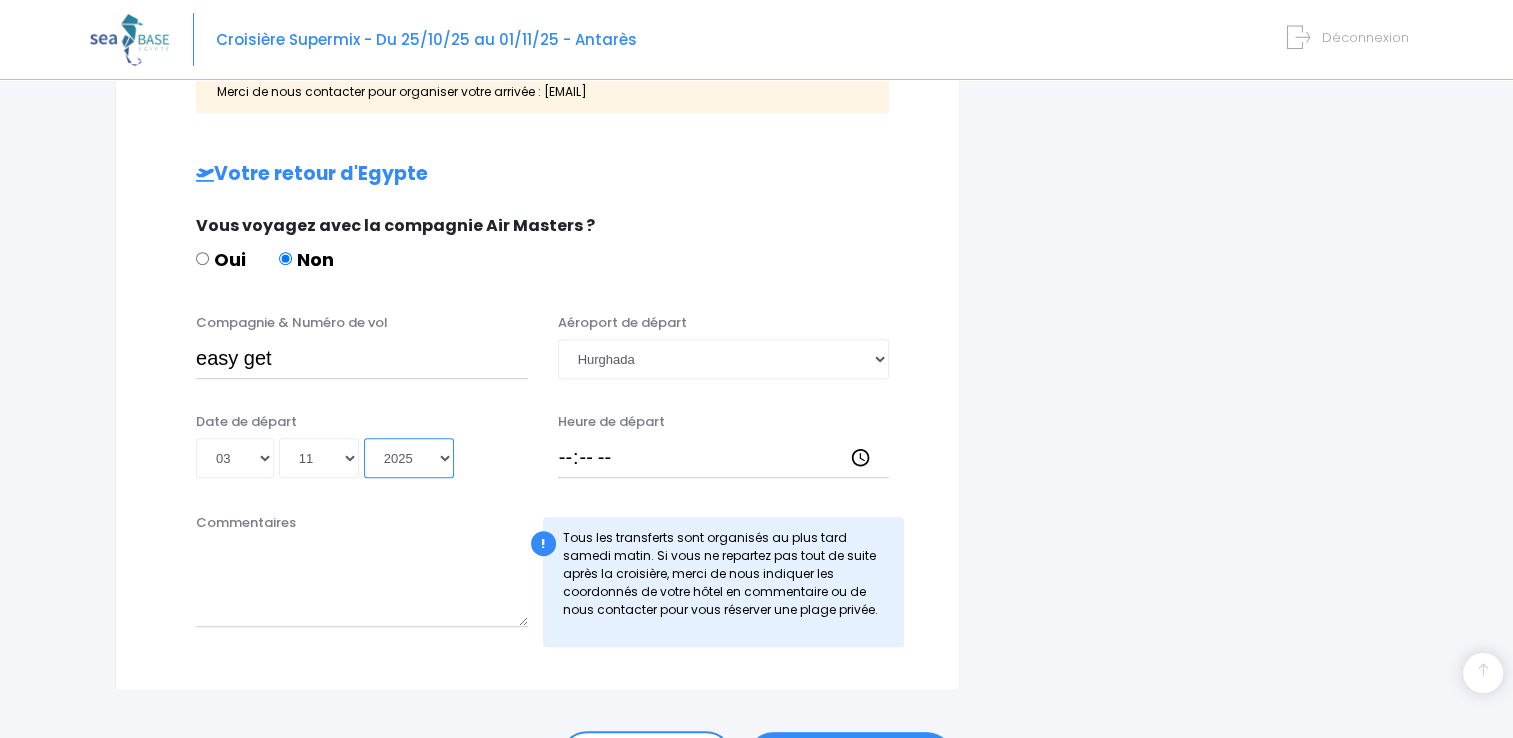 click on "Année 2045 2044 2043 2042 2041 2040 2039 2038 2037 2036 2035 2034 2033 2032 2031 2030 2029 2028 2027 2026 2025 2024 2023 2022 2021 2020 2019 2018 2017 2016 2015 2014 2013 2012 2011 2010 2009 2008 2007 2006 2005 2004 2003 2002 2001 2000 1999 1998 1997 1996 1995 1994 1993 1992 1991 1990 1989 1988 1987 1986 1985 1984 1983 1982 1981 1980 1979 1978 1977 1976 1975 1974 1973 1972 1971 1970 1969 1968 1967 1966 1965 1964 1963 1962 1961 1960 1959 1958 1957 1956 1955 1954 1953 1952 1951 1950 1949 1948 1947 1946 1945 1944 1943 1942 1941 1940 1939 1938 1937 1936 1935 1934 1933 1932 1931 1930 1929 1928 1927 1926 1925 1924 1923 1922 1921 1920 1919 1918 1917 1916 1915 1914 1913 1912 1911 1910 1909 1908 1907 1906 1905 1904 1903 1902 1901 1900" at bounding box center (409, 458) 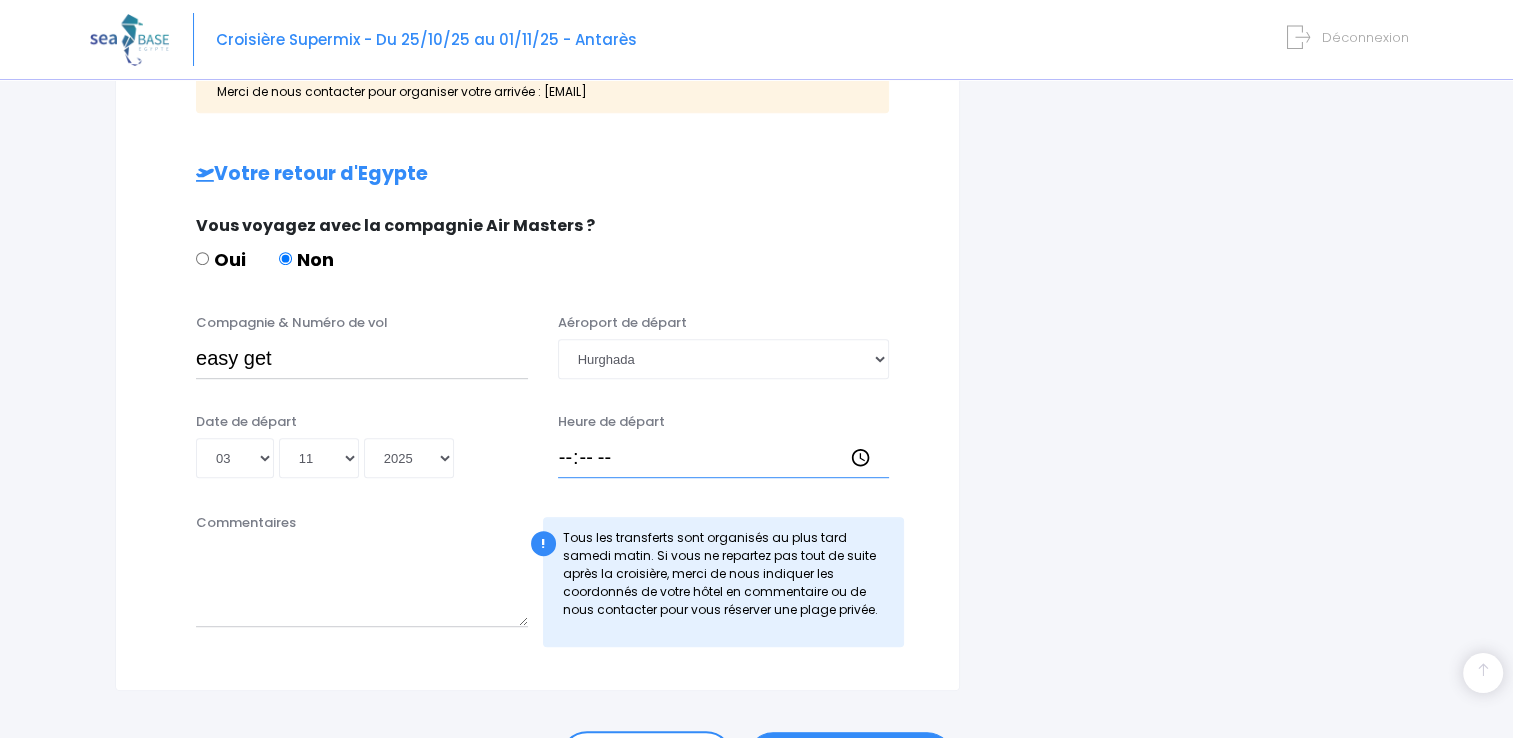 click on "Heure de départ" at bounding box center (724, 458) 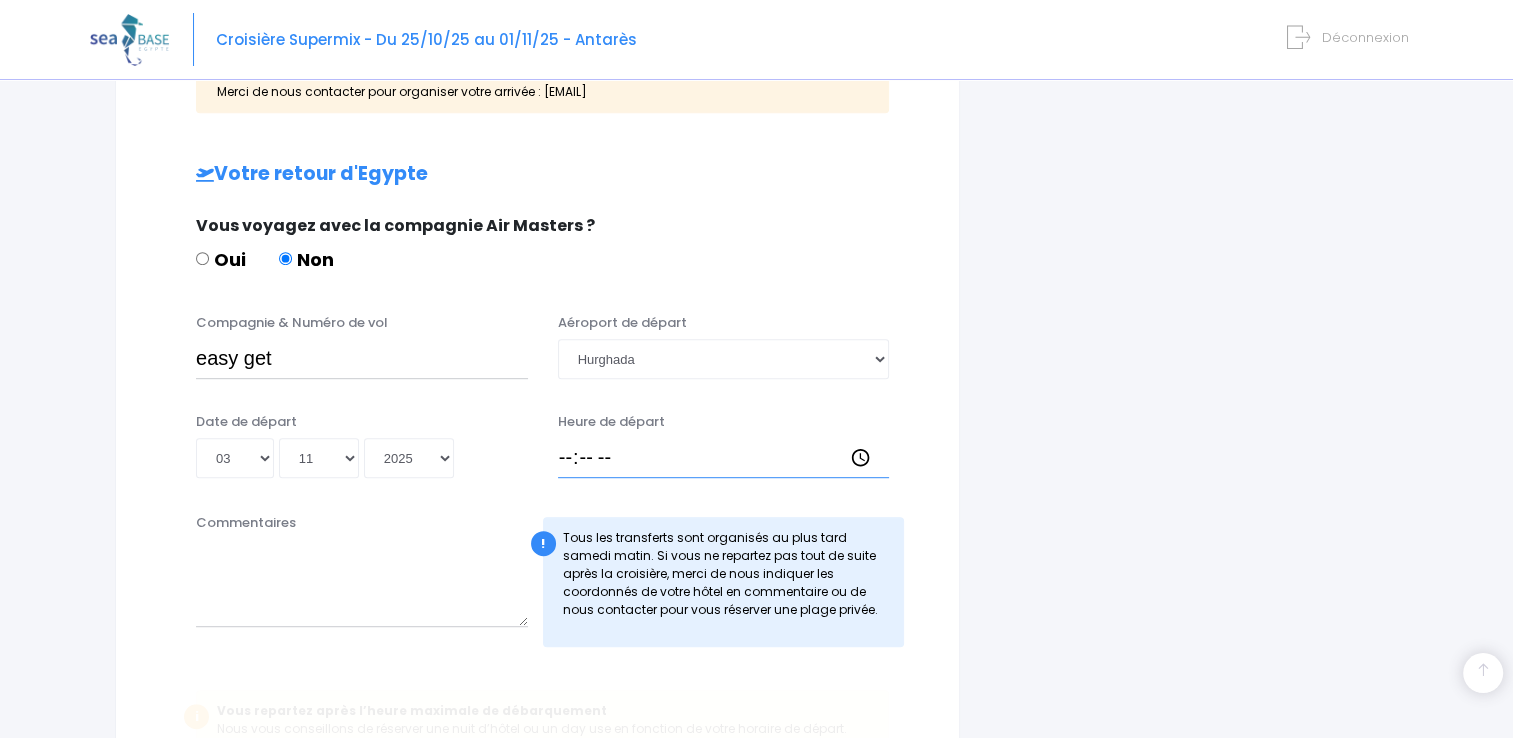 type on "13:30" 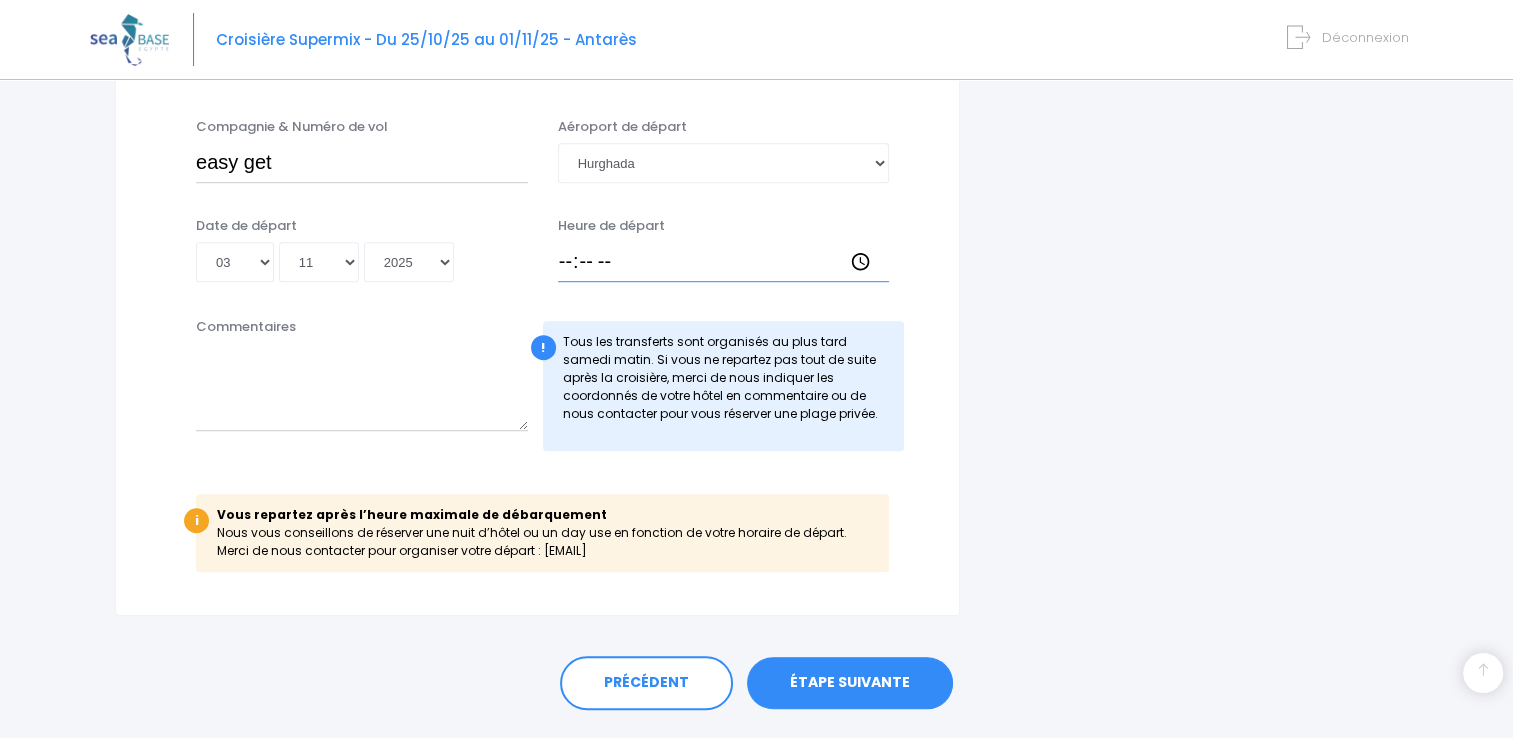 scroll, scrollTop: 1200, scrollLeft: 0, axis: vertical 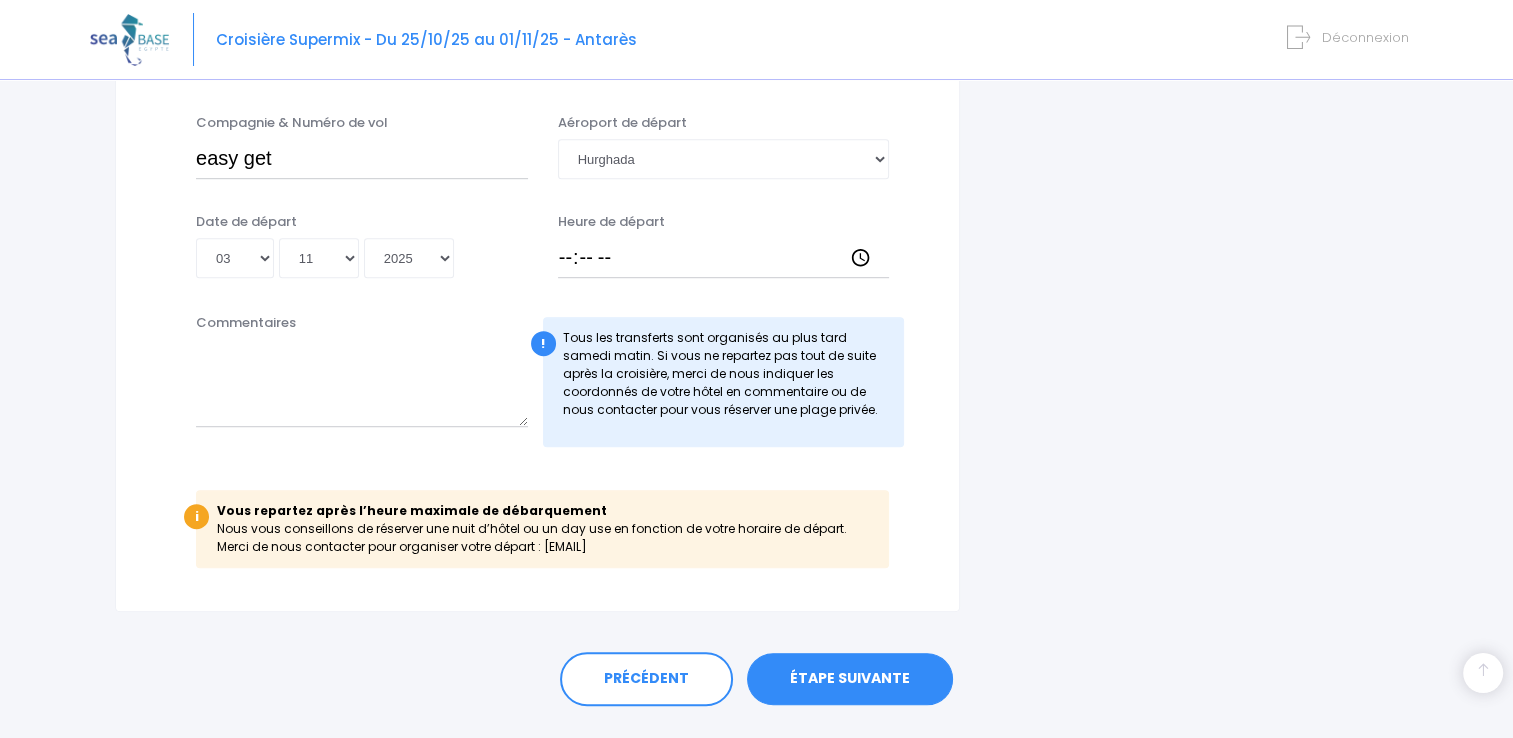 click on "ÉTAPE SUIVANTE" at bounding box center (850, 679) 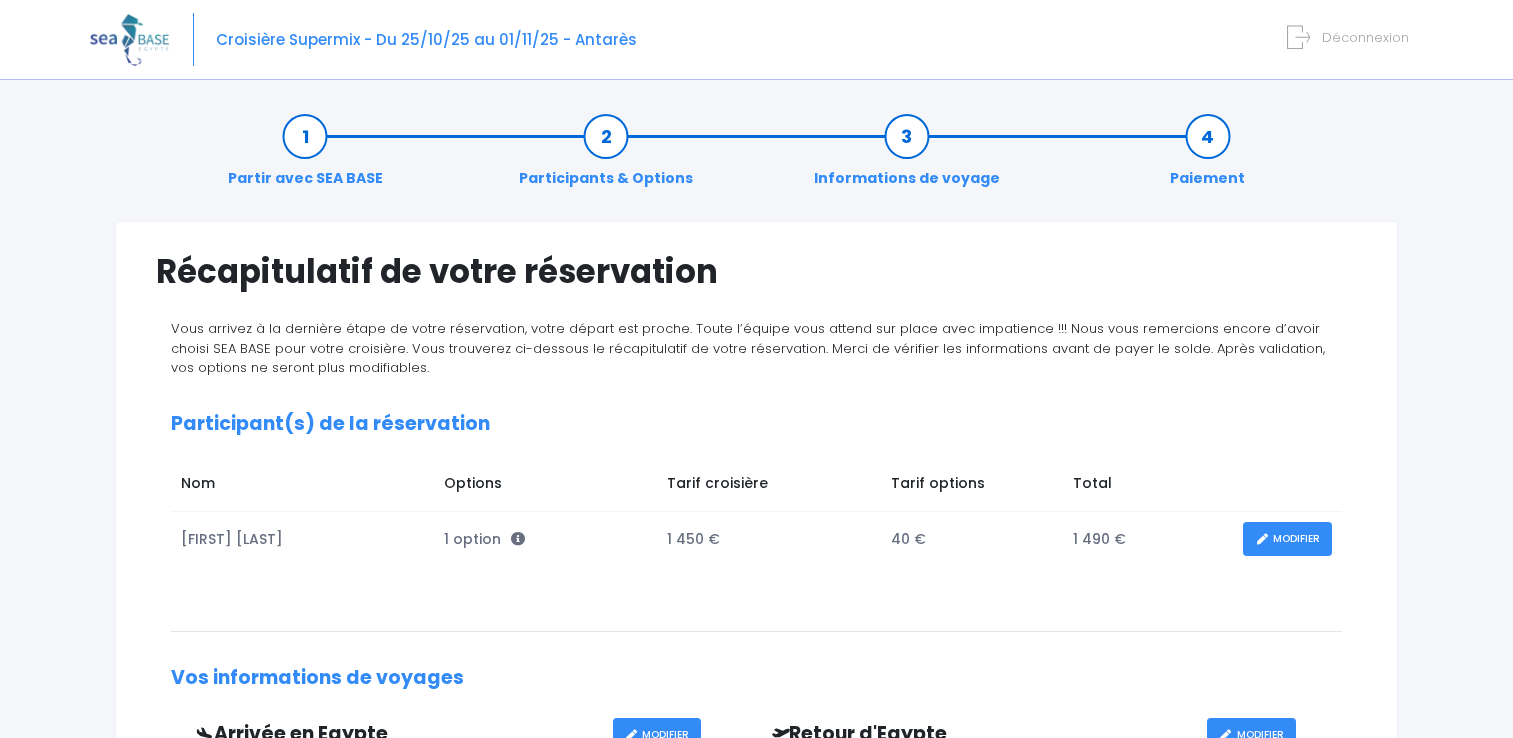scroll, scrollTop: 0, scrollLeft: 0, axis: both 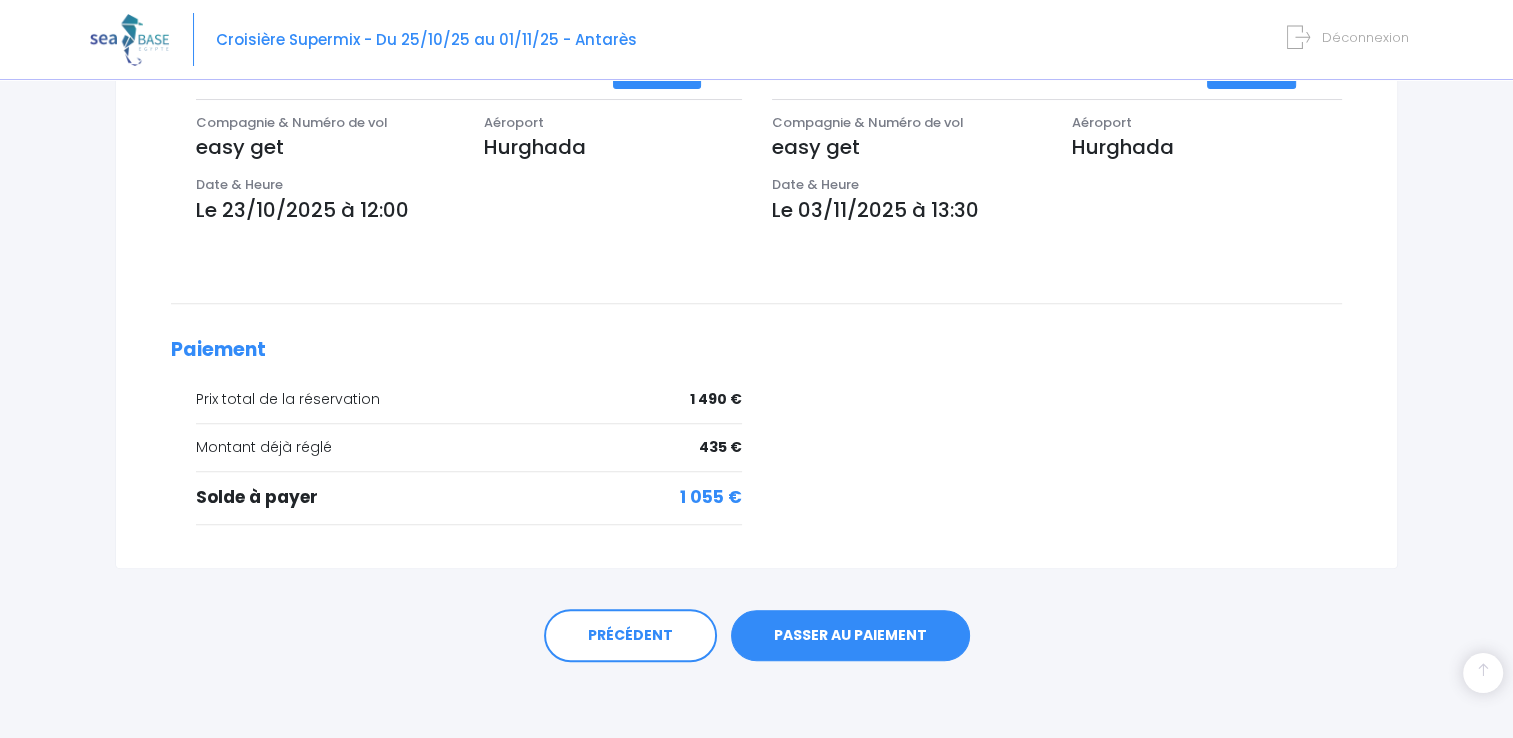 click on "PASSER AU PAIEMENT" at bounding box center [850, 636] 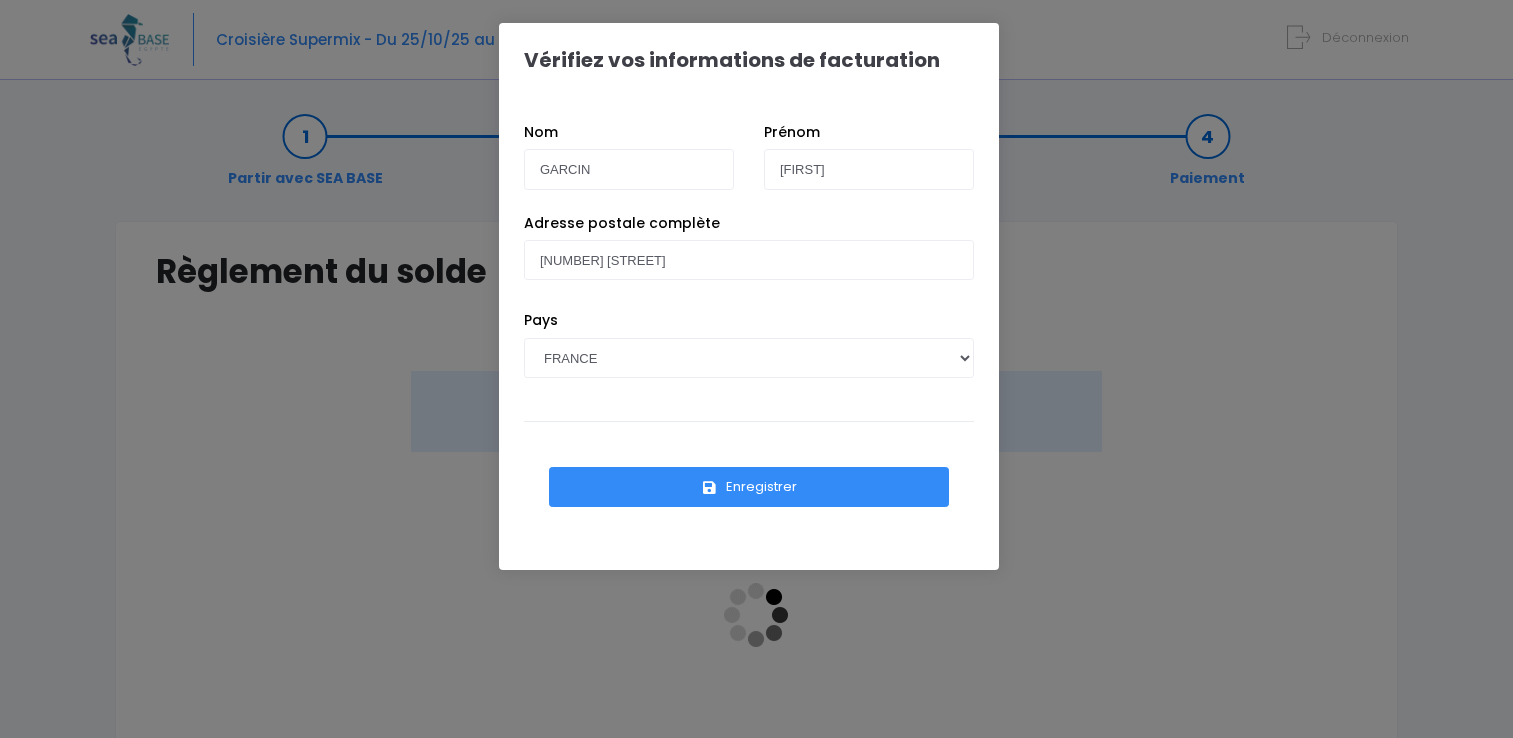 scroll, scrollTop: 0, scrollLeft: 0, axis: both 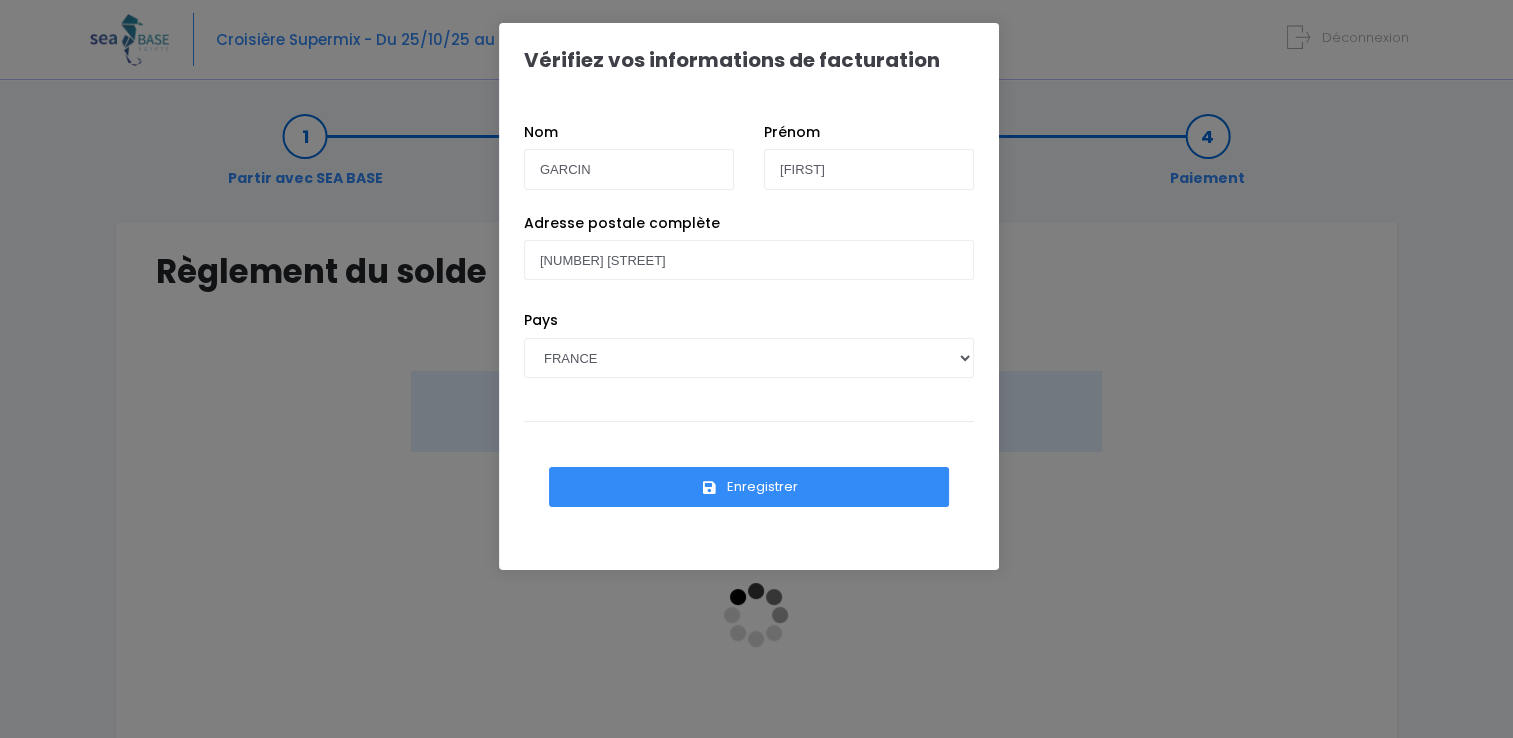 click on "Vérifiez  vos informations de facturation
Nom
[LAST]
Prénom
[FIRST]
Pays AFGHANISTAN CUBA" at bounding box center [756, 369] 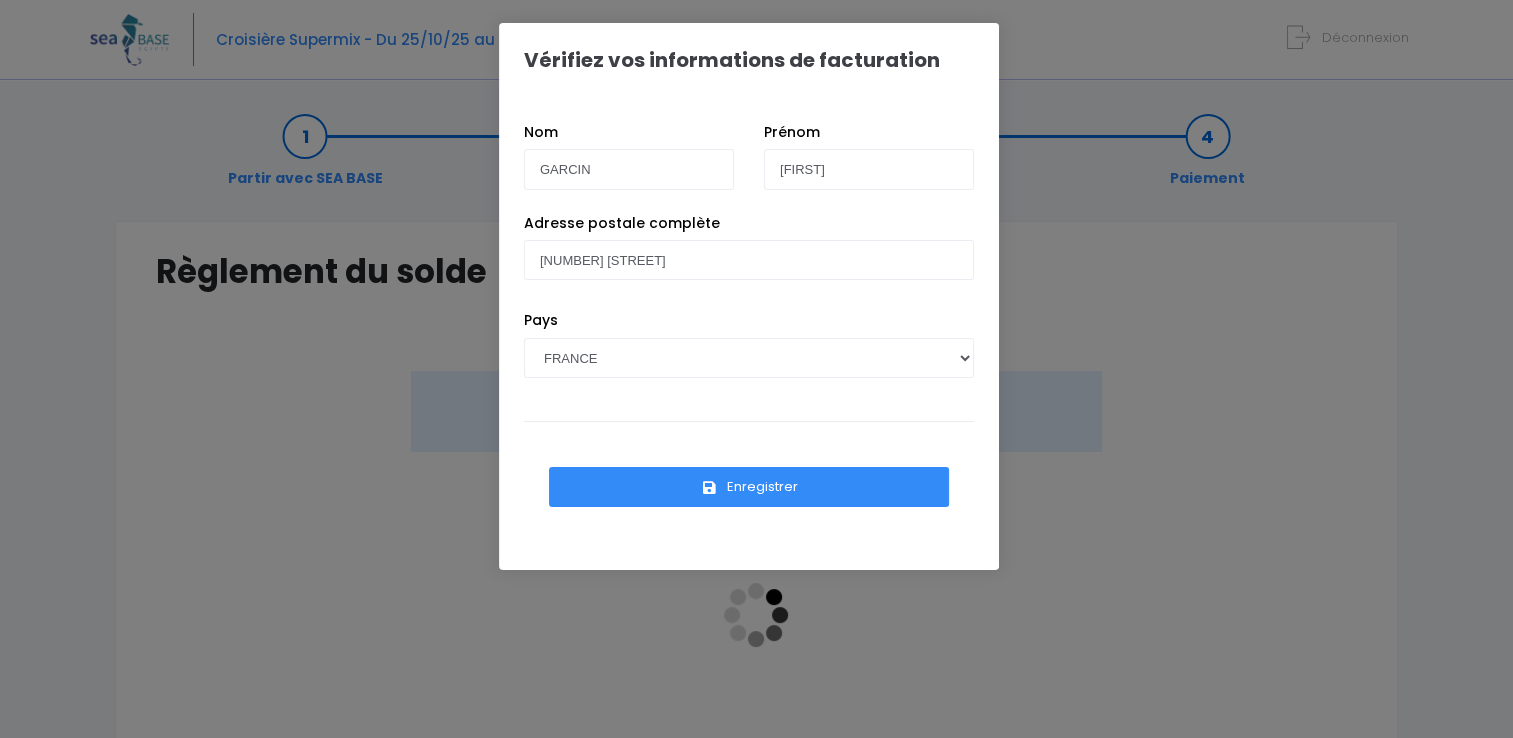 click on "Vérifiez  vos informations de facturation
Nom
[LAST]
Prénom
[FIRST]
Pays AFGHANISTAN CUBA" at bounding box center [756, 369] 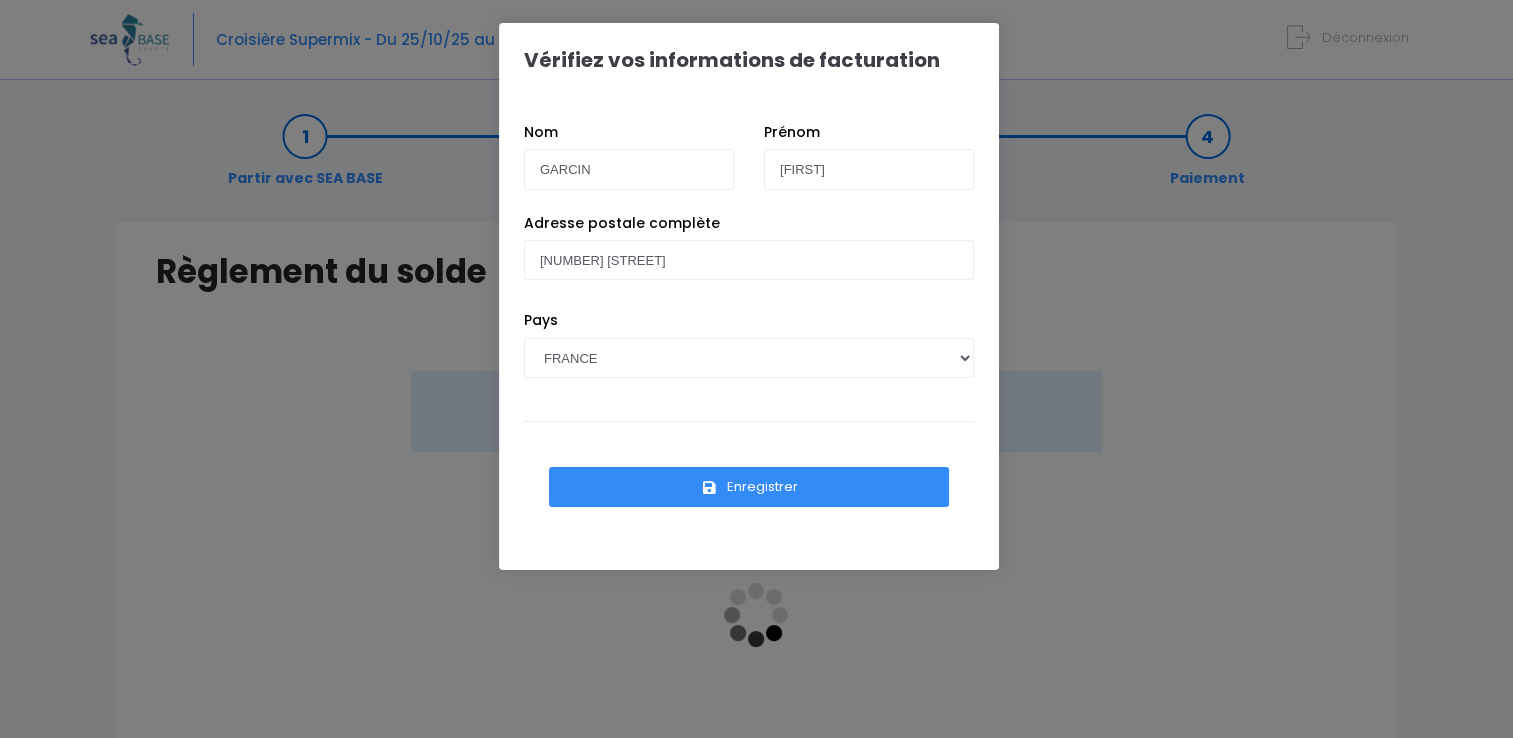 click on "Enregistrer" at bounding box center (749, 487) 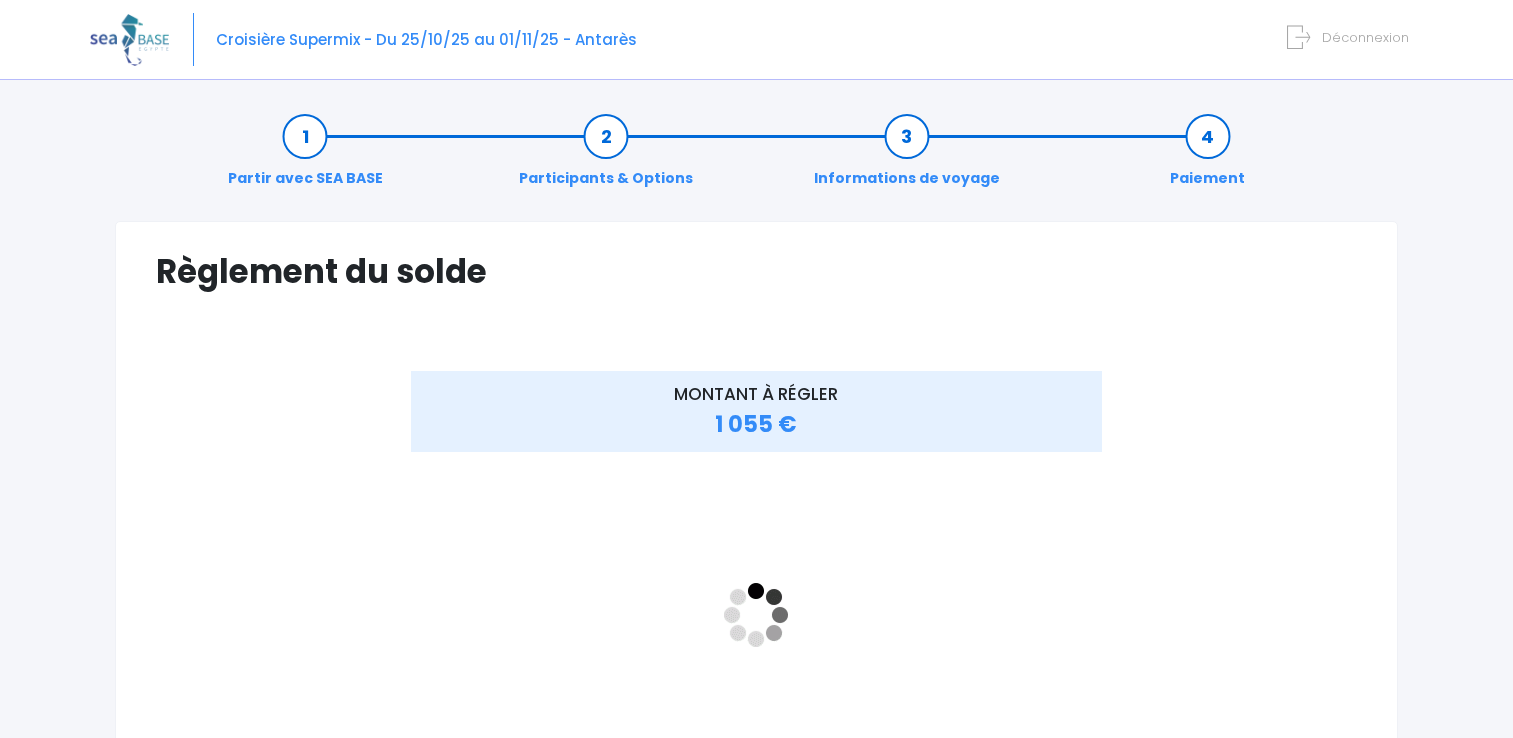 scroll, scrollTop: 0, scrollLeft: 0, axis: both 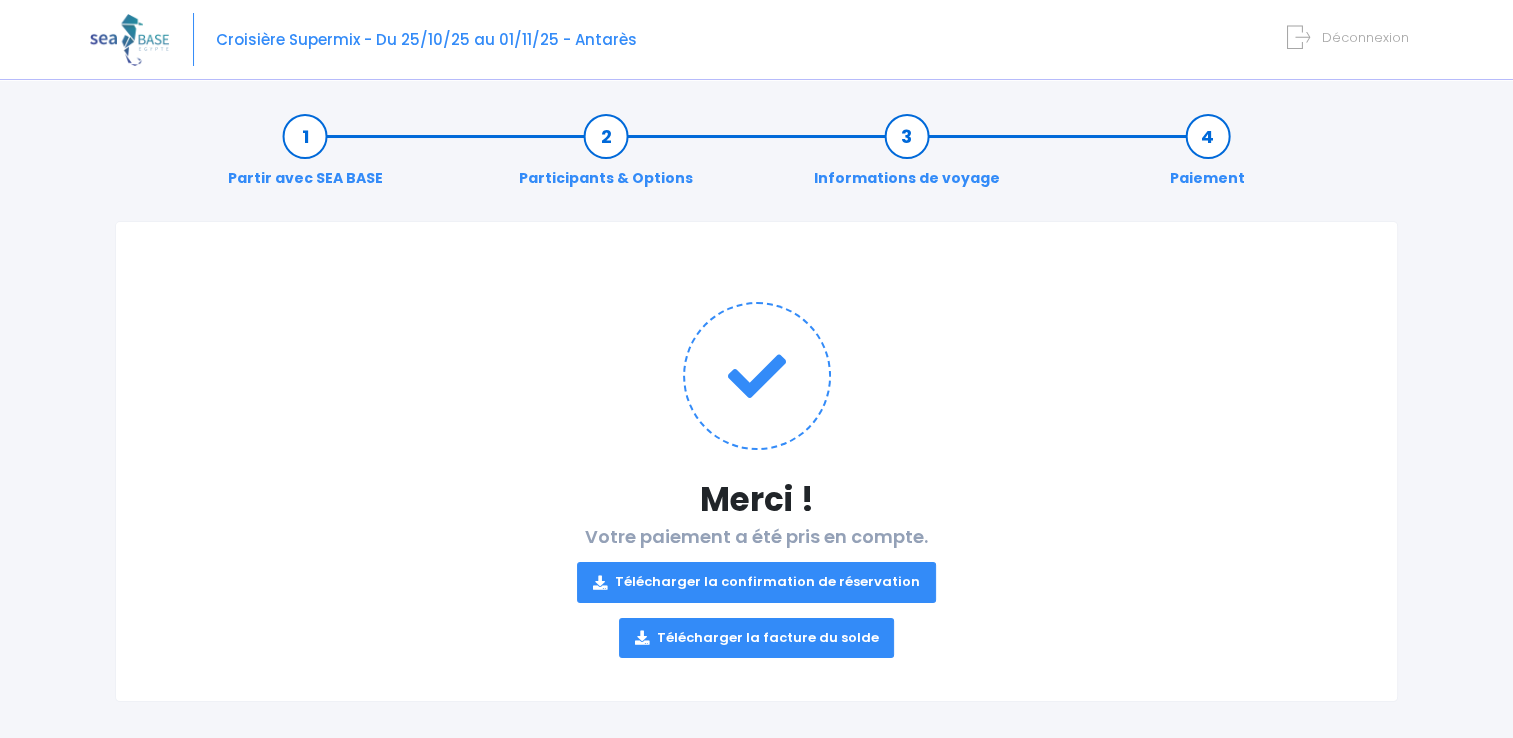 click on "Télécharger la confirmation de réservation" at bounding box center (756, 582) 